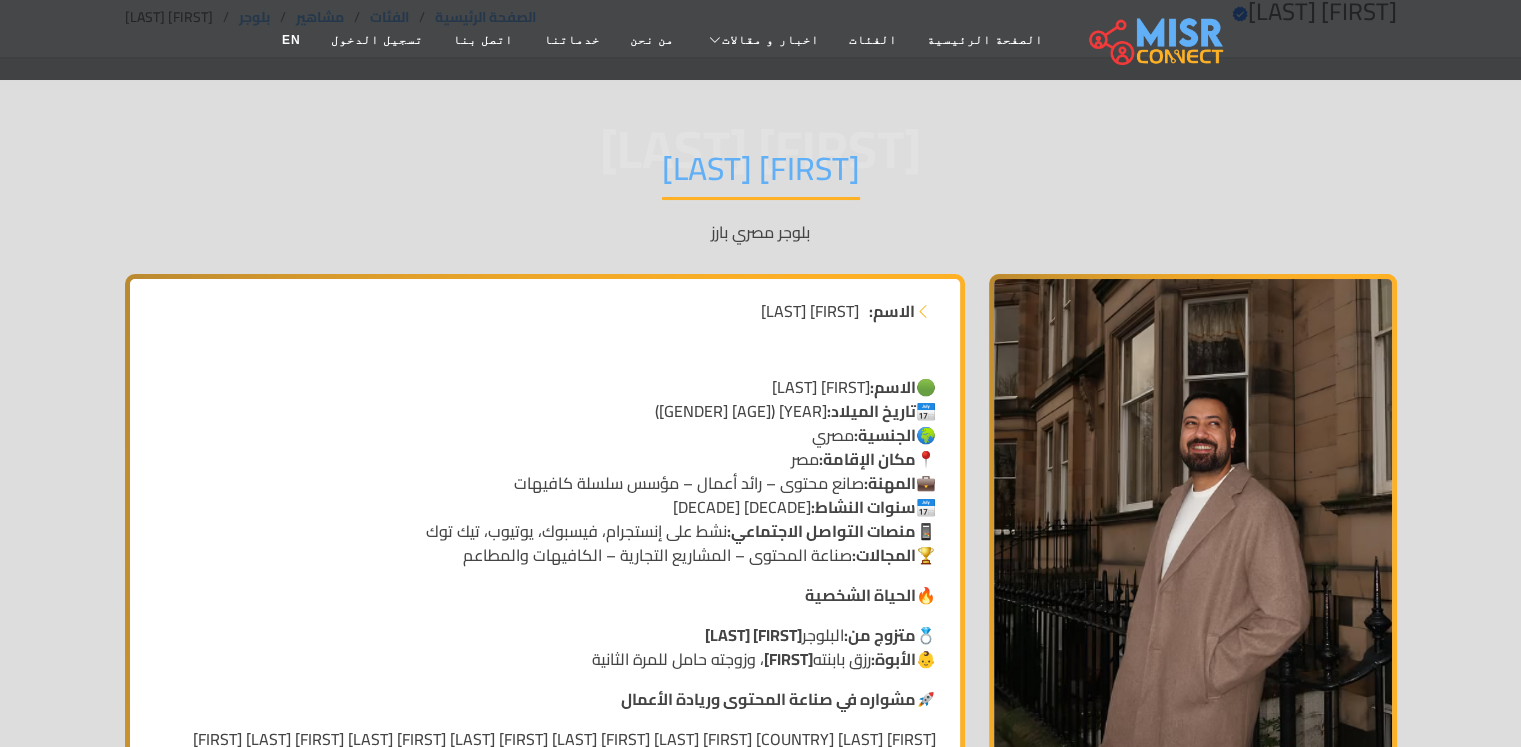 scroll, scrollTop: 0, scrollLeft: 0, axis: both 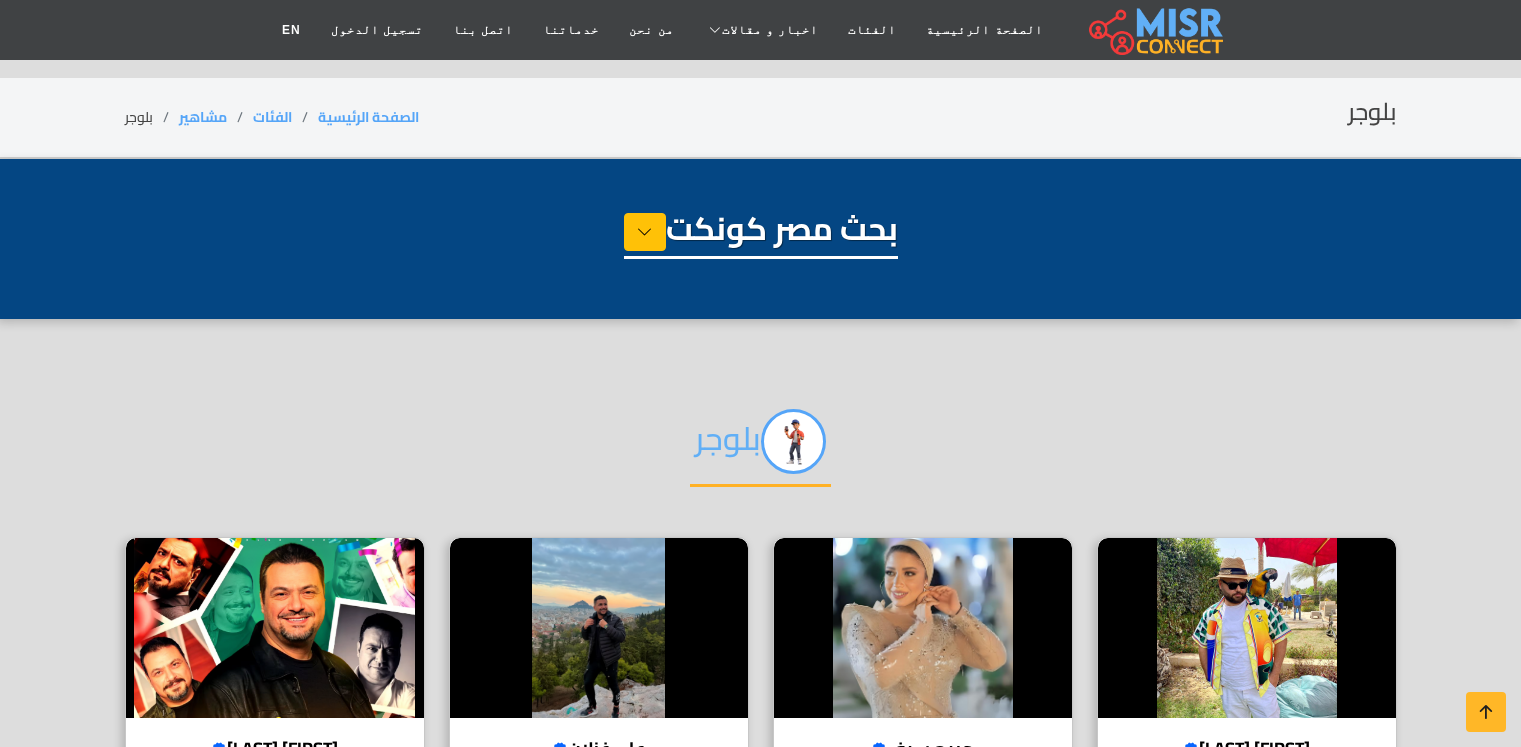 select on "**********" 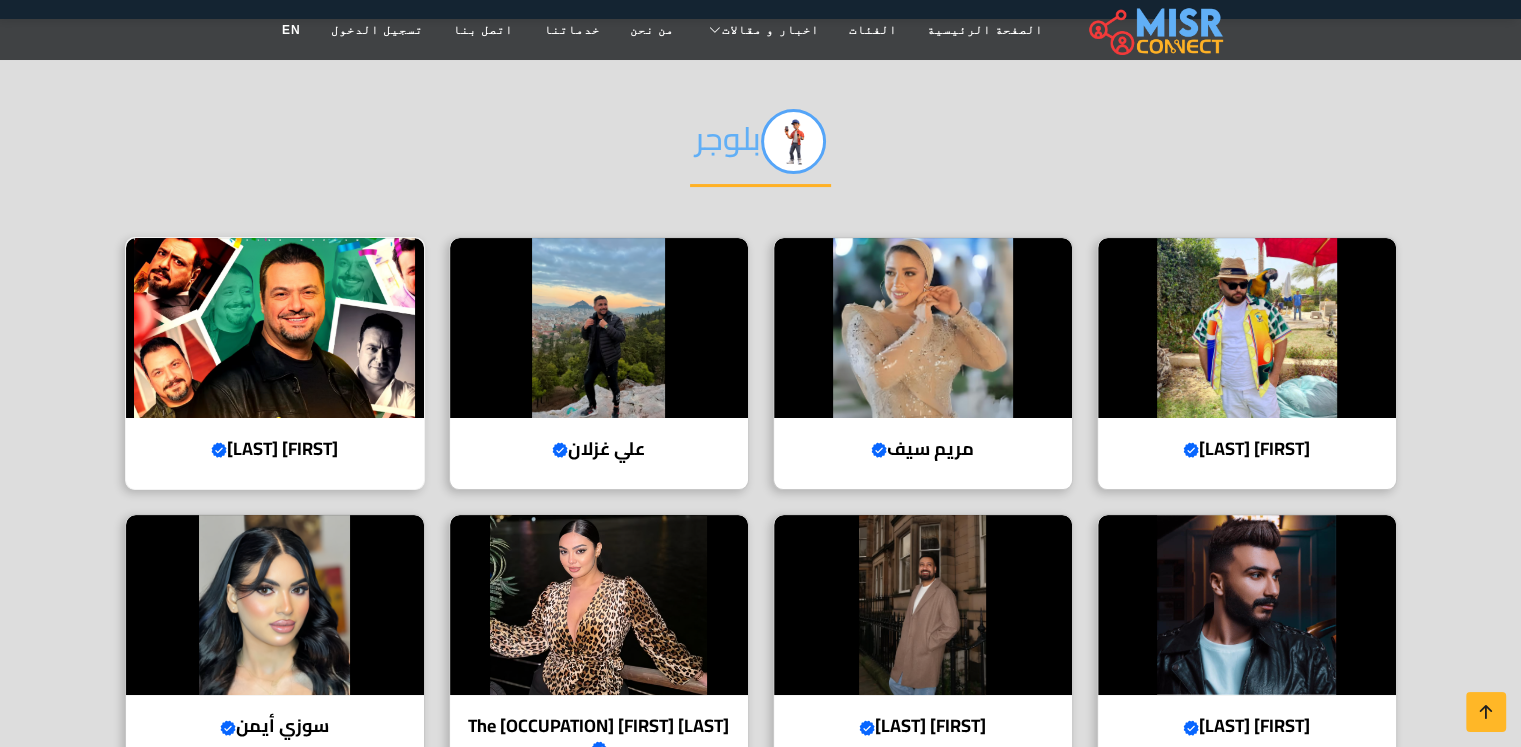 click at bounding box center (275, 328) 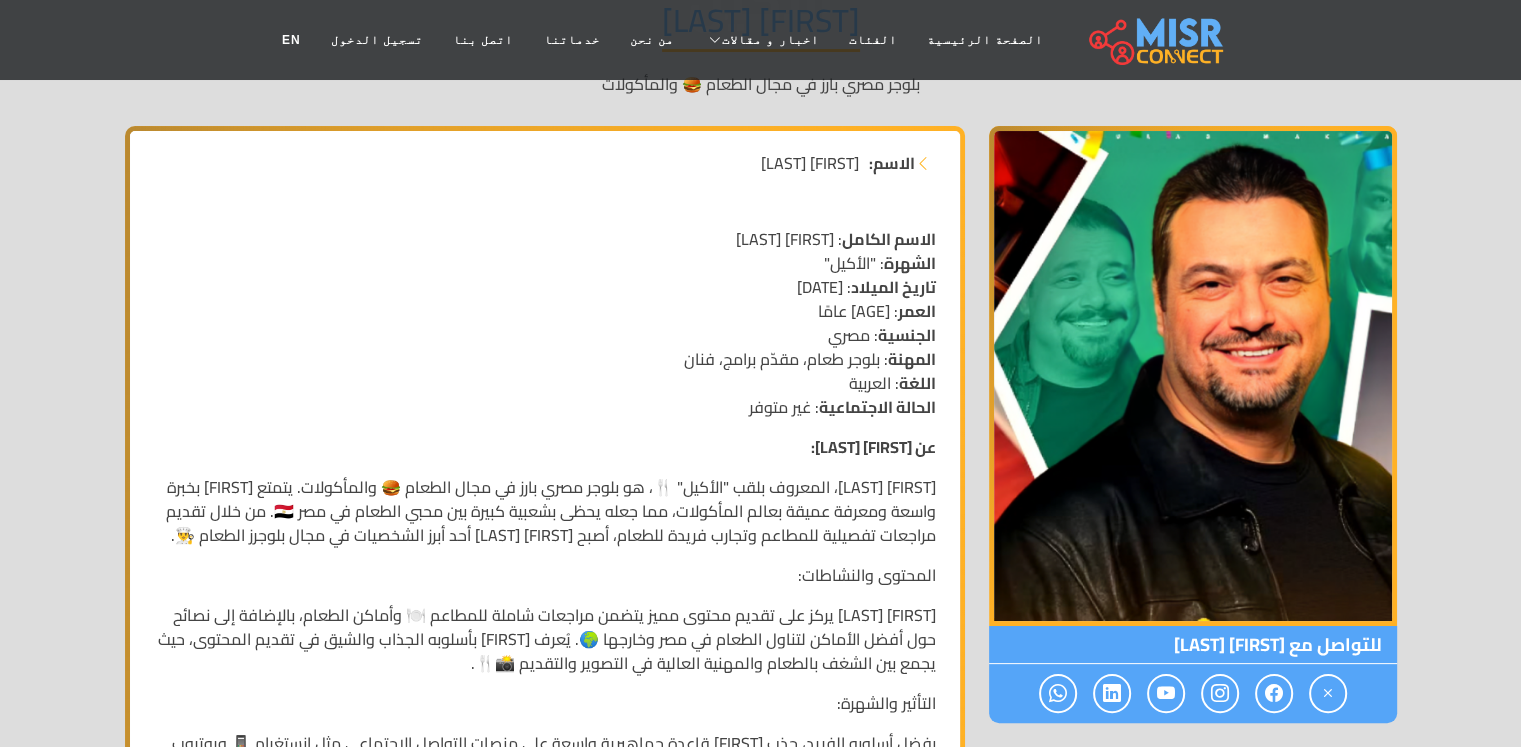scroll, scrollTop: 0, scrollLeft: 0, axis: both 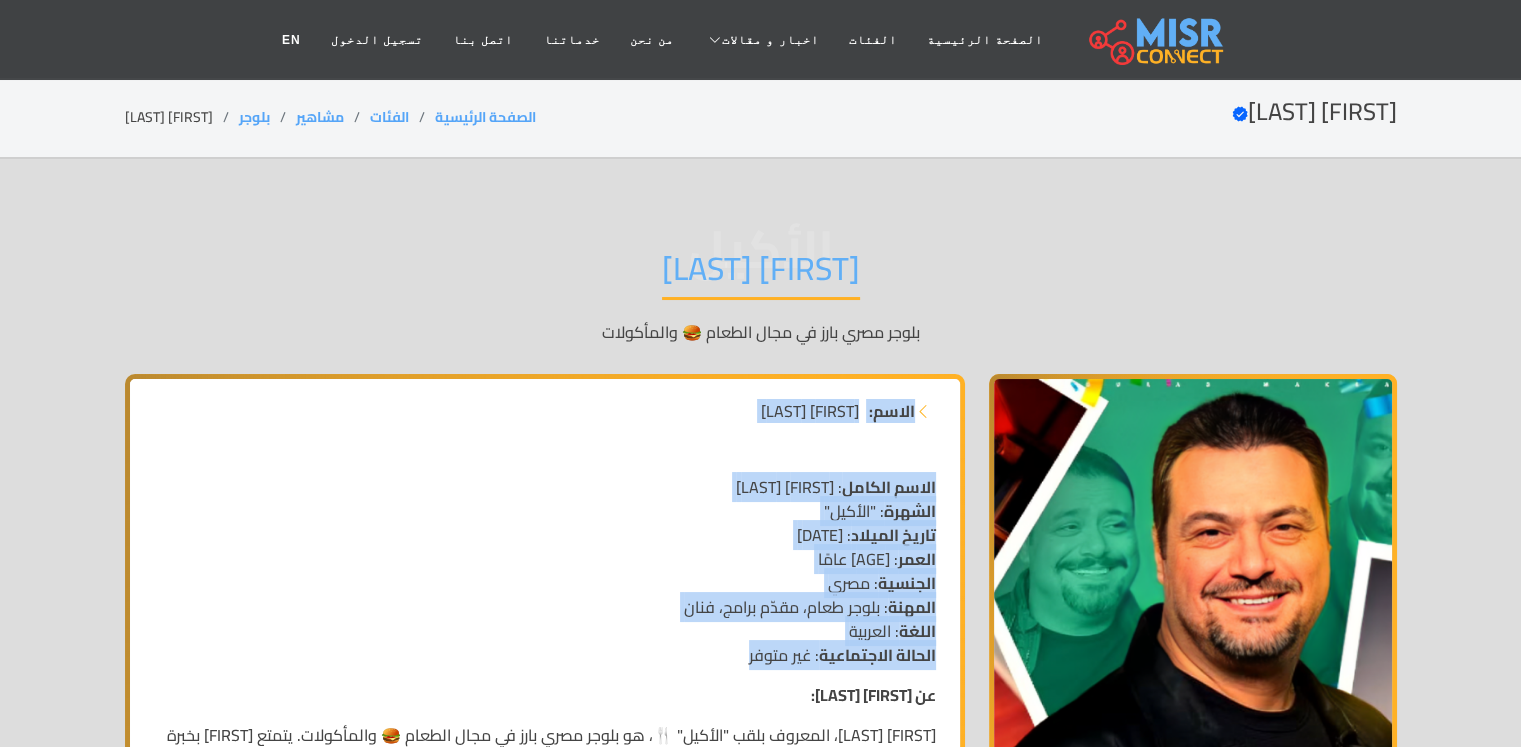 drag, startPoint x: 908, startPoint y: 411, endPoint x: 704, endPoint y: 684, distance: 340.80054 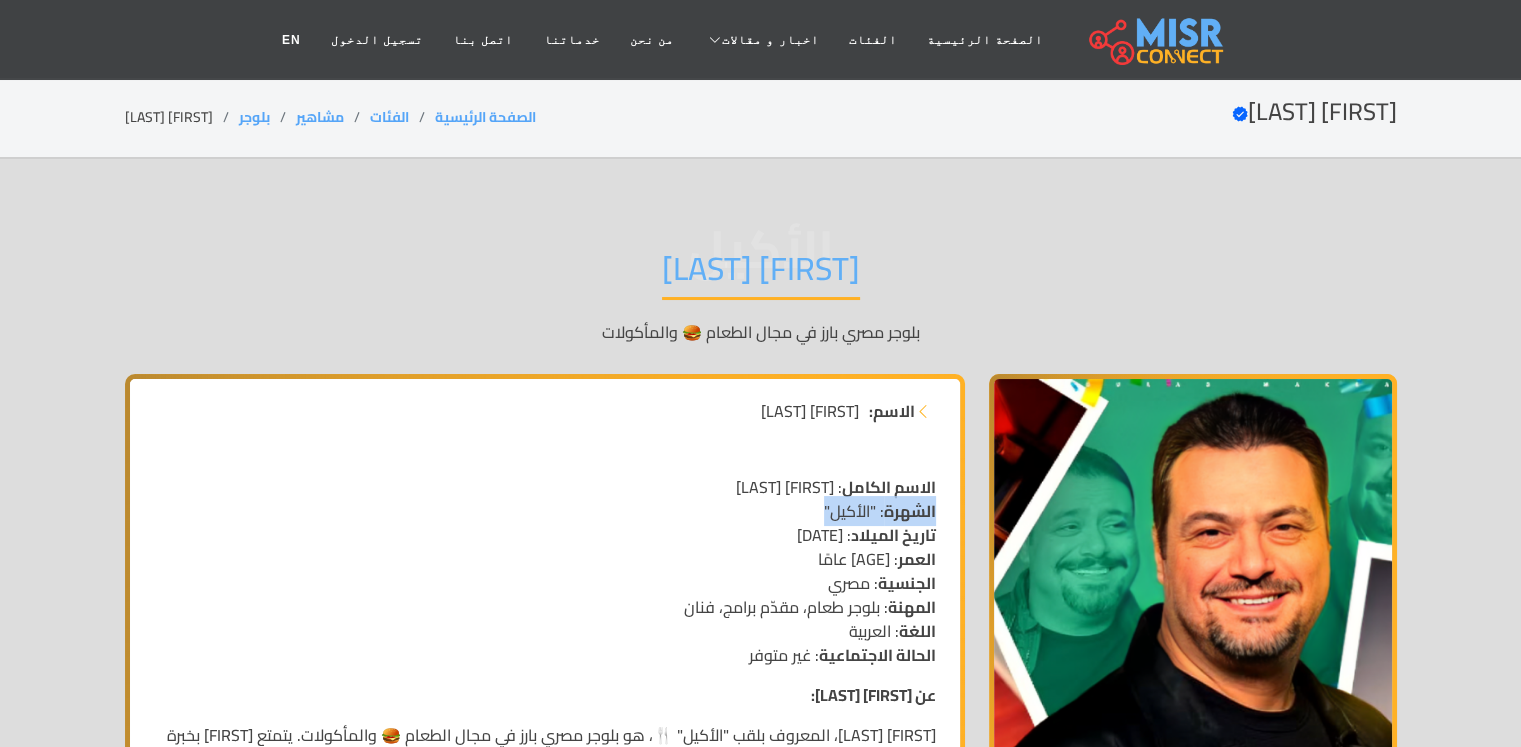 drag, startPoint x: 931, startPoint y: 529, endPoint x: 796, endPoint y: 526, distance: 135.03333 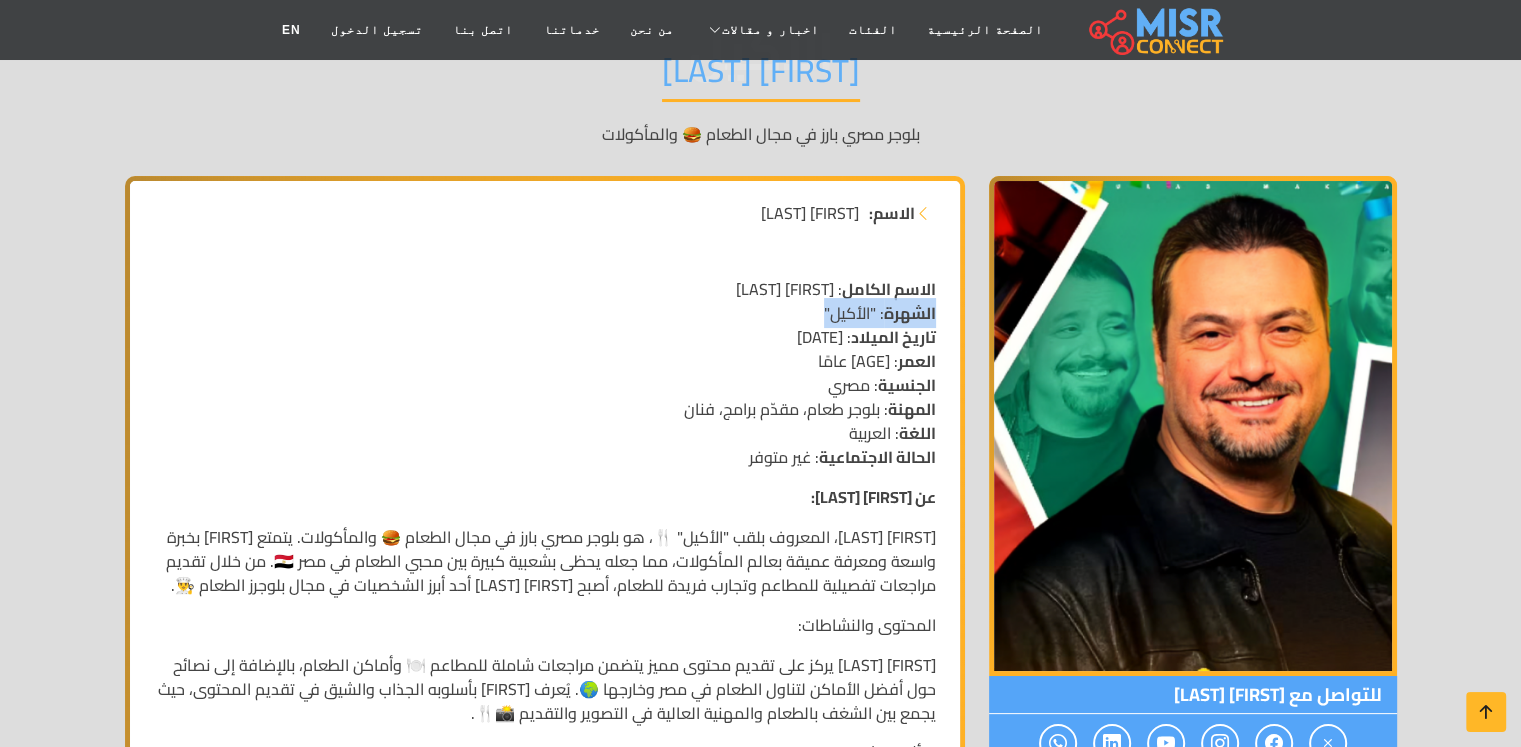 scroll, scrollTop: 200, scrollLeft: 0, axis: vertical 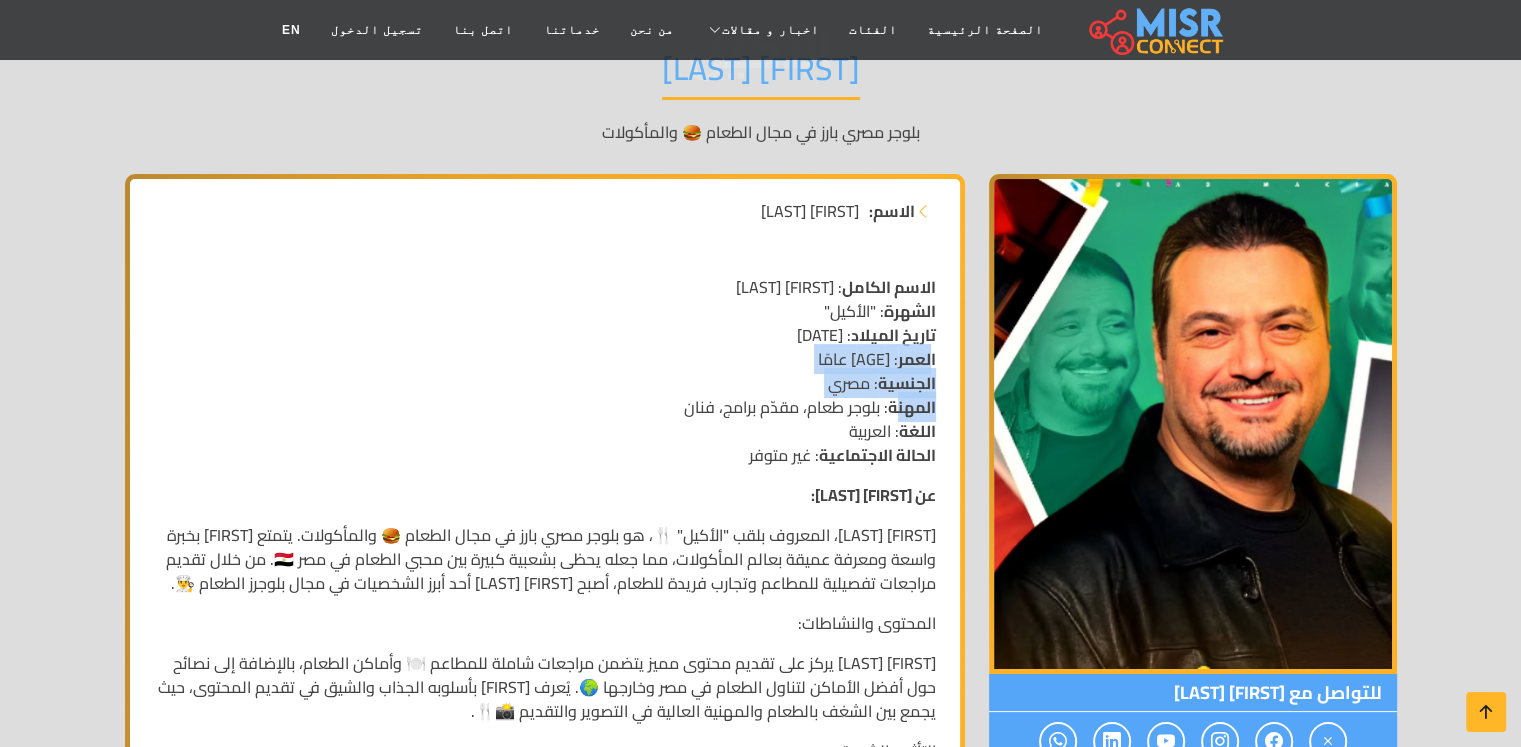 drag, startPoint x: 927, startPoint y: 373, endPoint x: 905, endPoint y: 407, distance: 40.496914 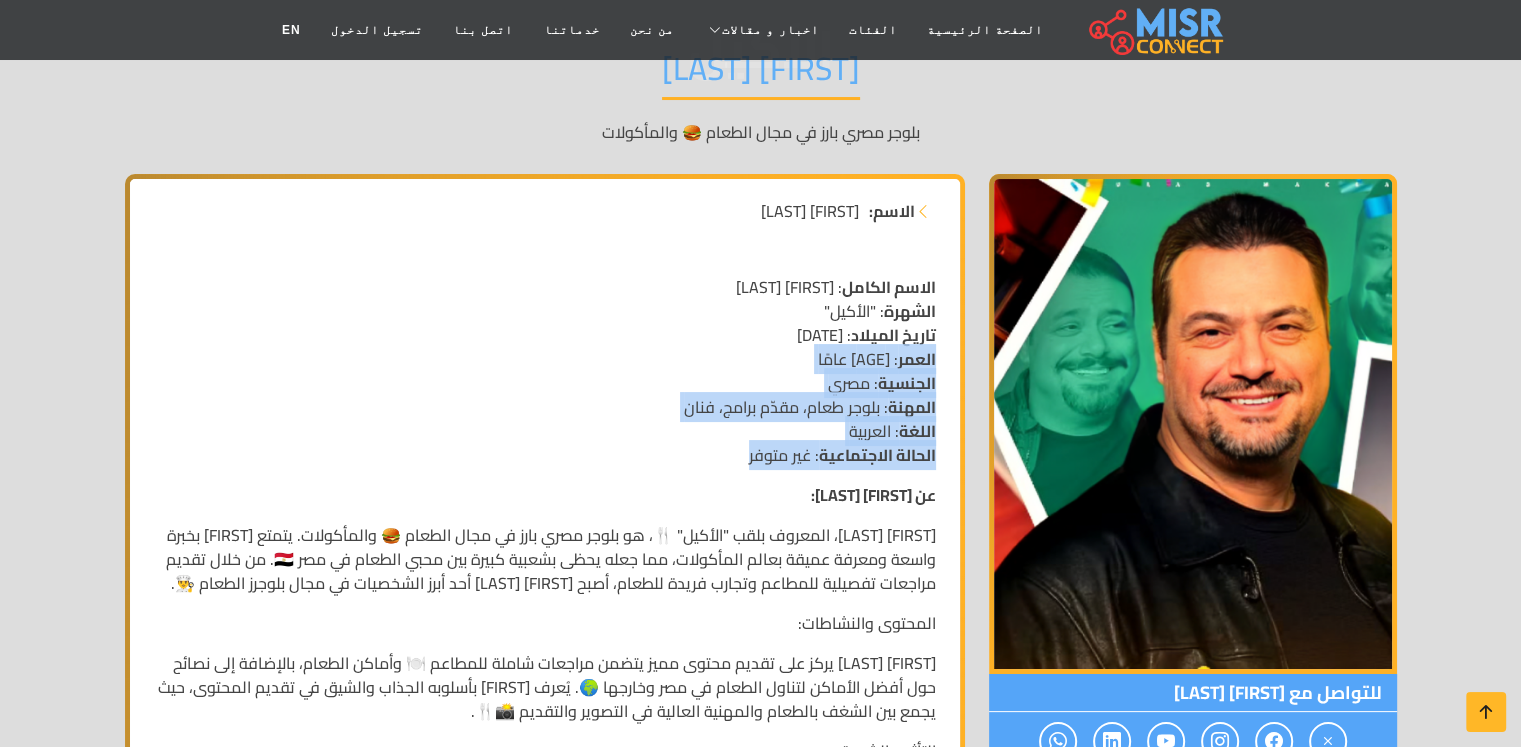 drag, startPoint x: 936, startPoint y: 372, endPoint x: 711, endPoint y: 491, distance: 254.53094 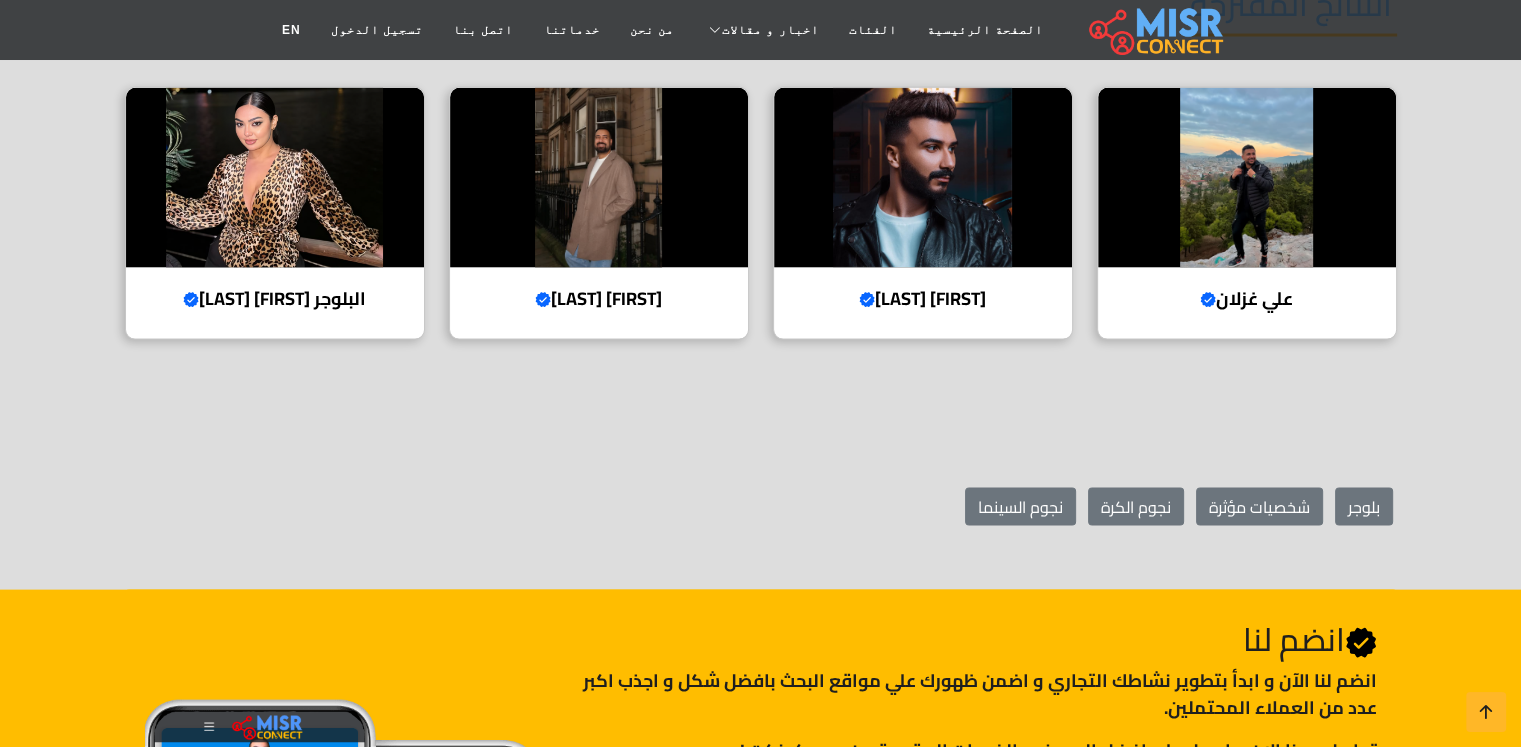 scroll, scrollTop: 3700, scrollLeft: 0, axis: vertical 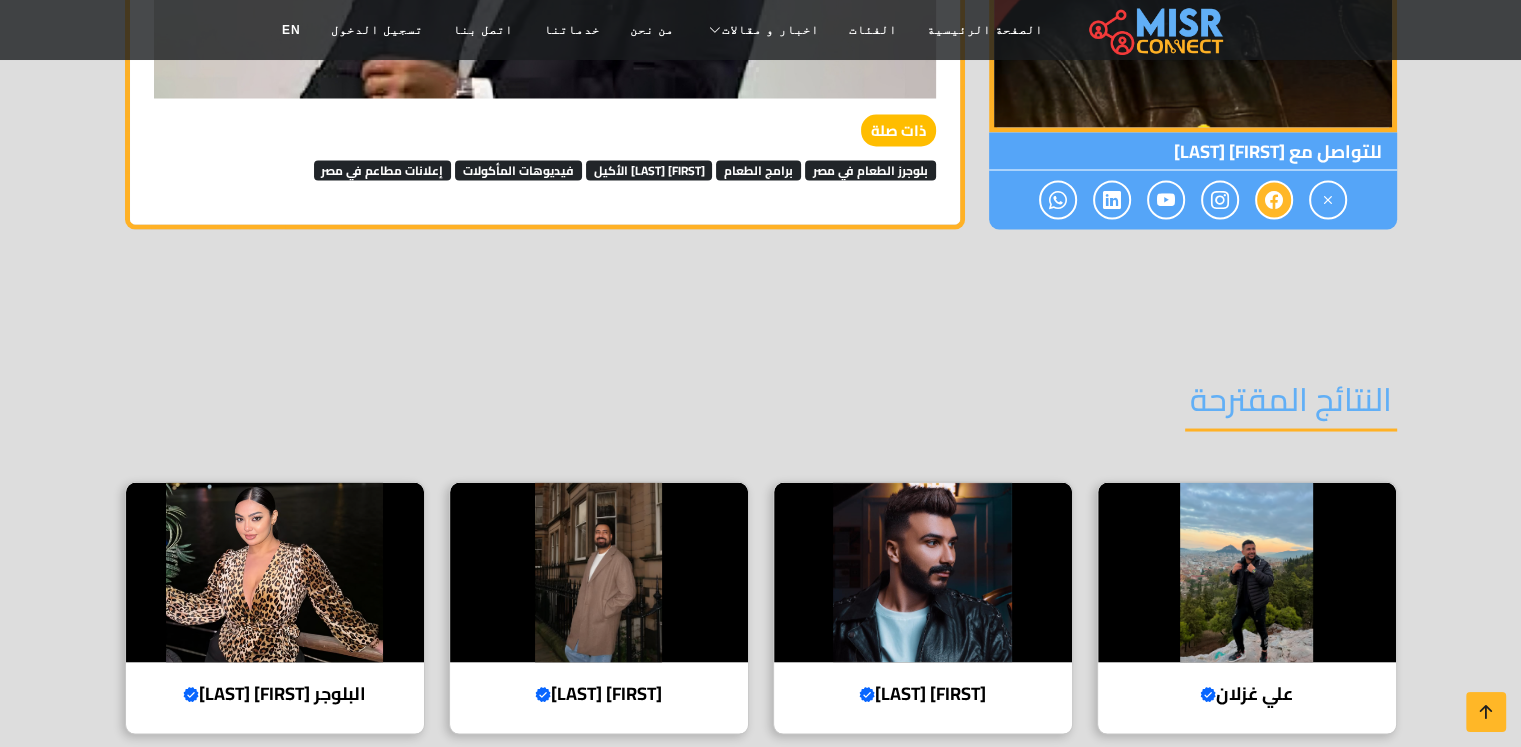 click at bounding box center (1274, 199) 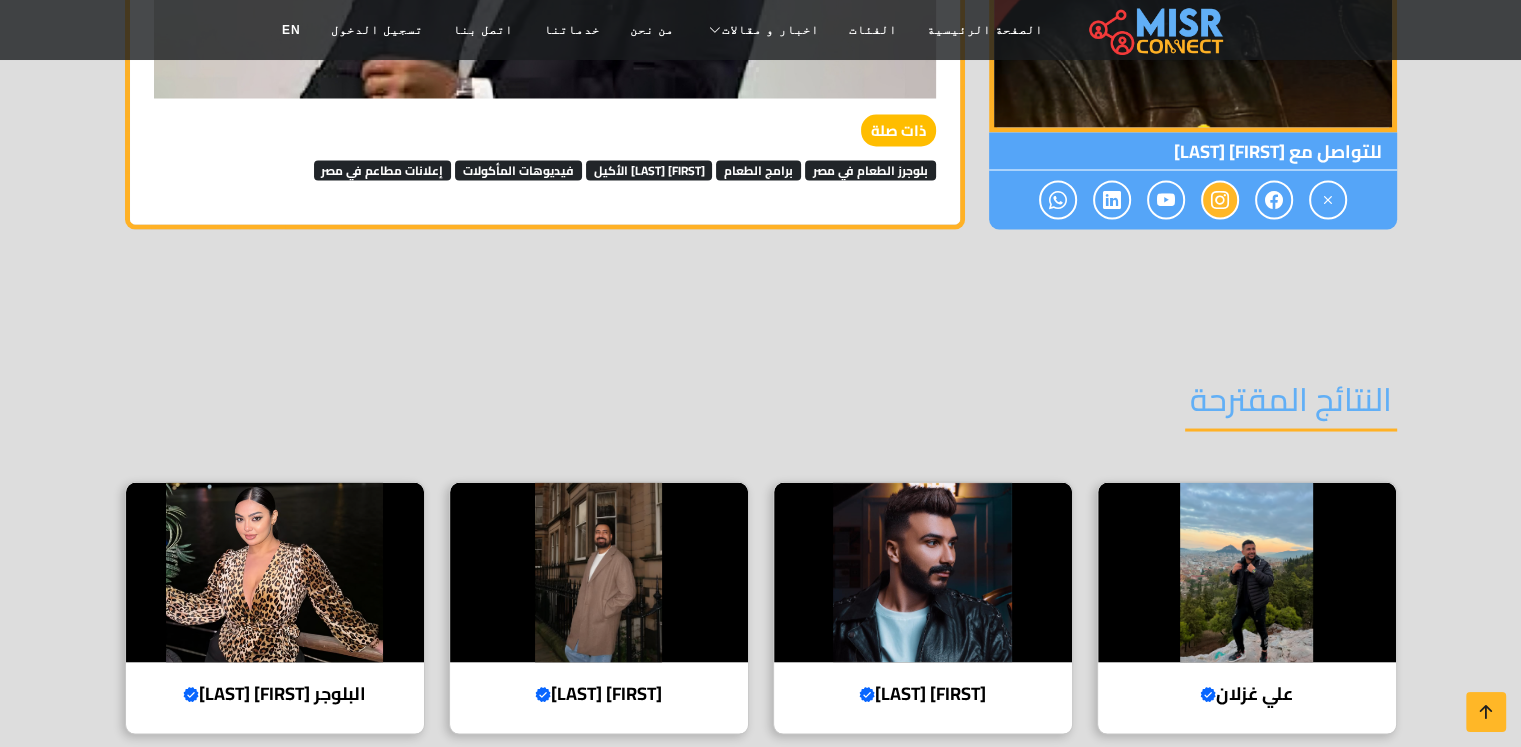 click at bounding box center [1220, 199] 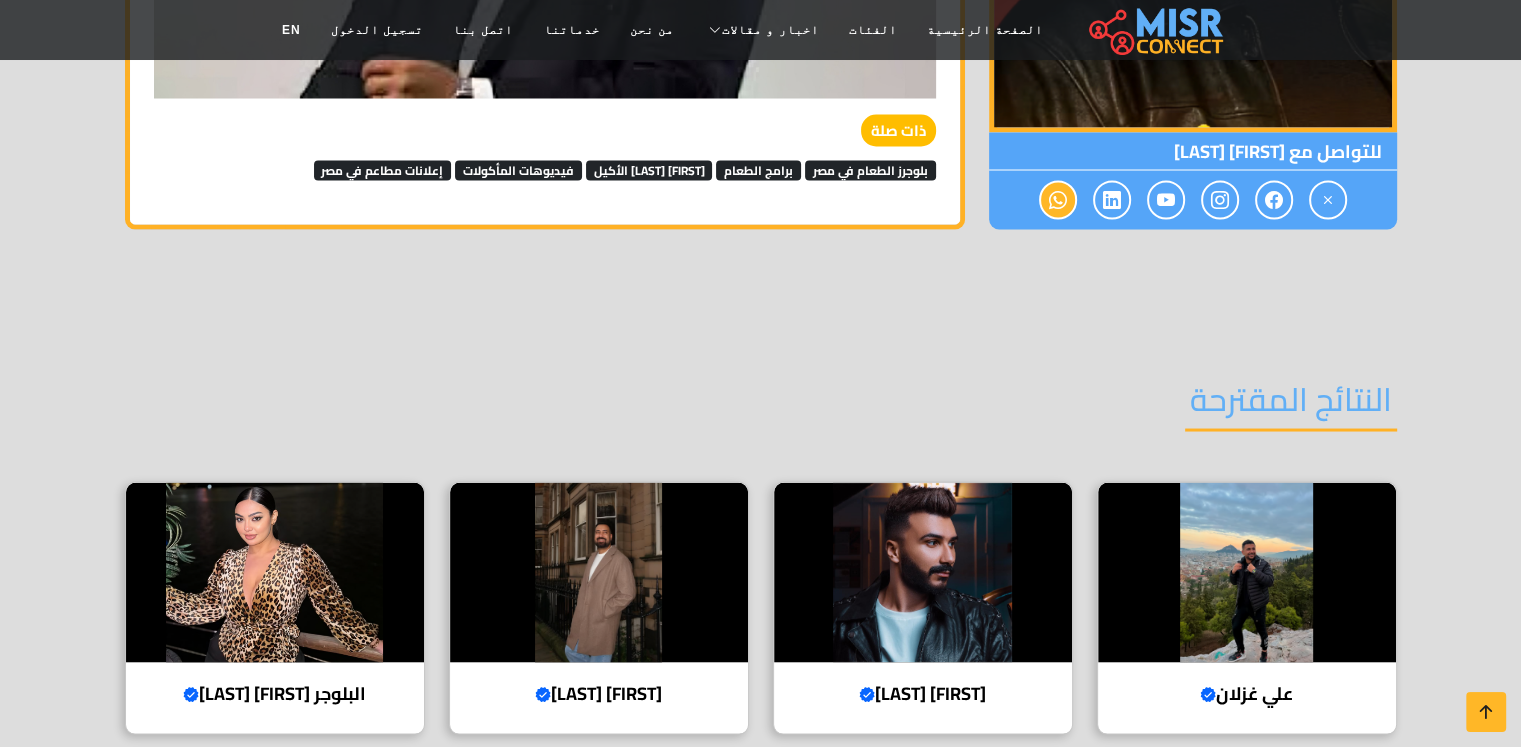 click at bounding box center (1058, 200) 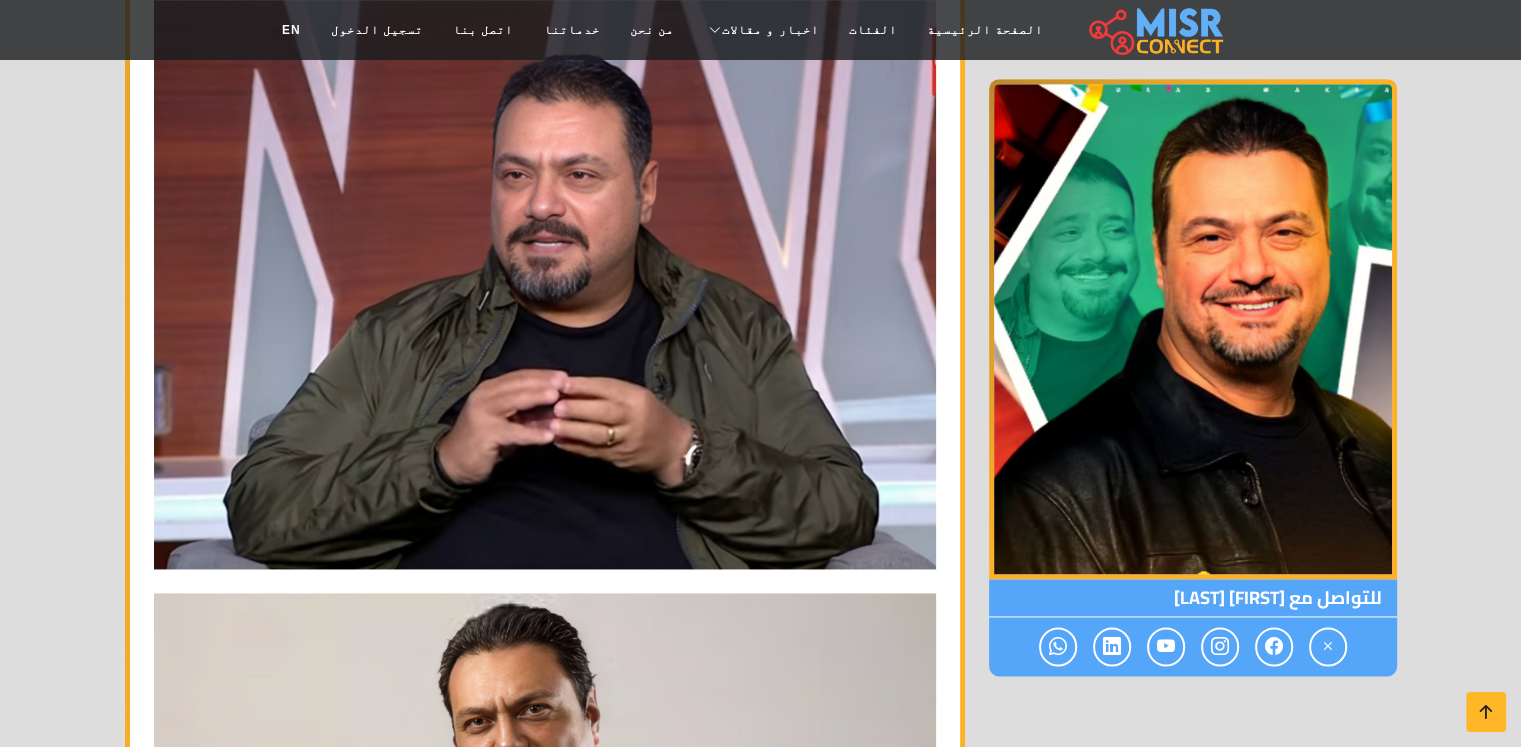 scroll, scrollTop: 2500, scrollLeft: 0, axis: vertical 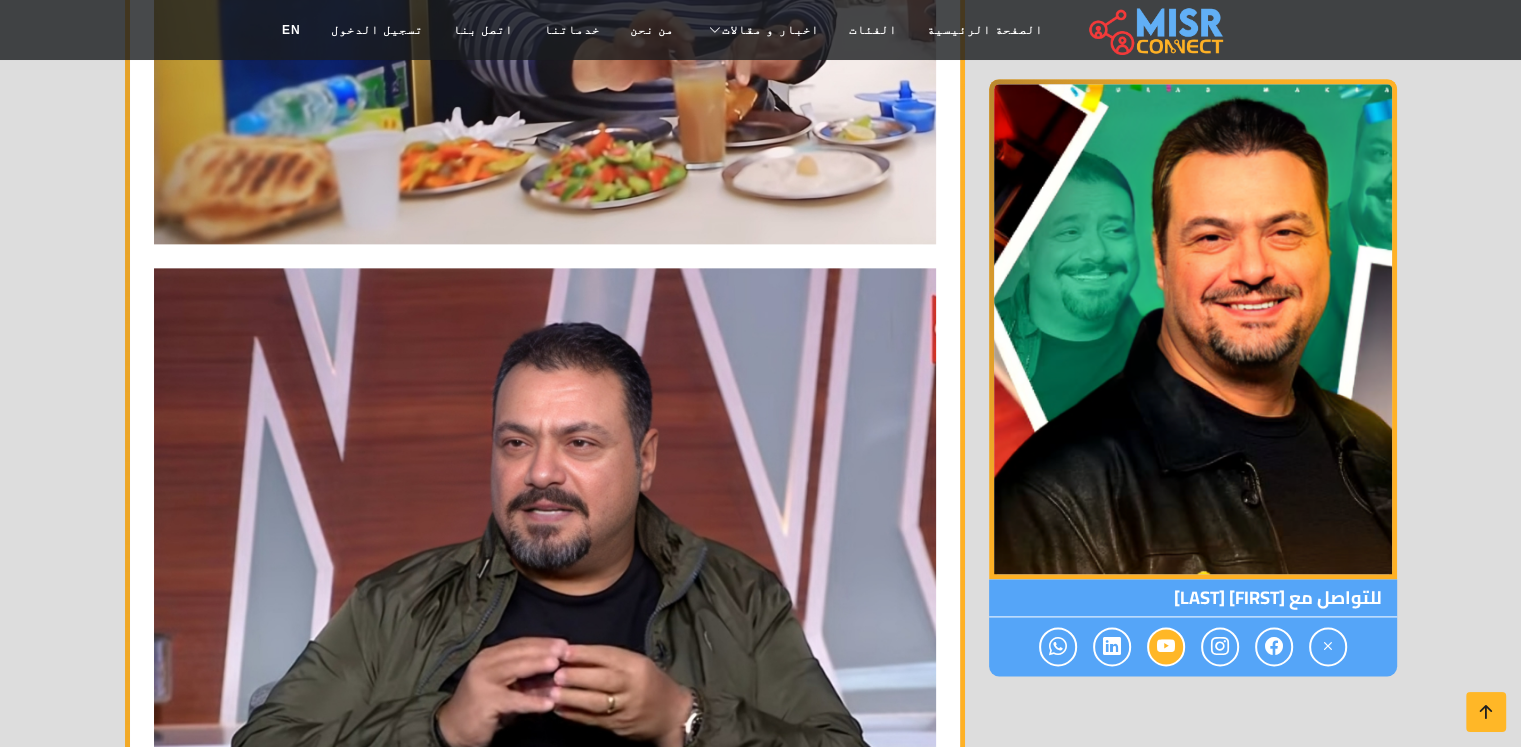 click at bounding box center (1166, 647) 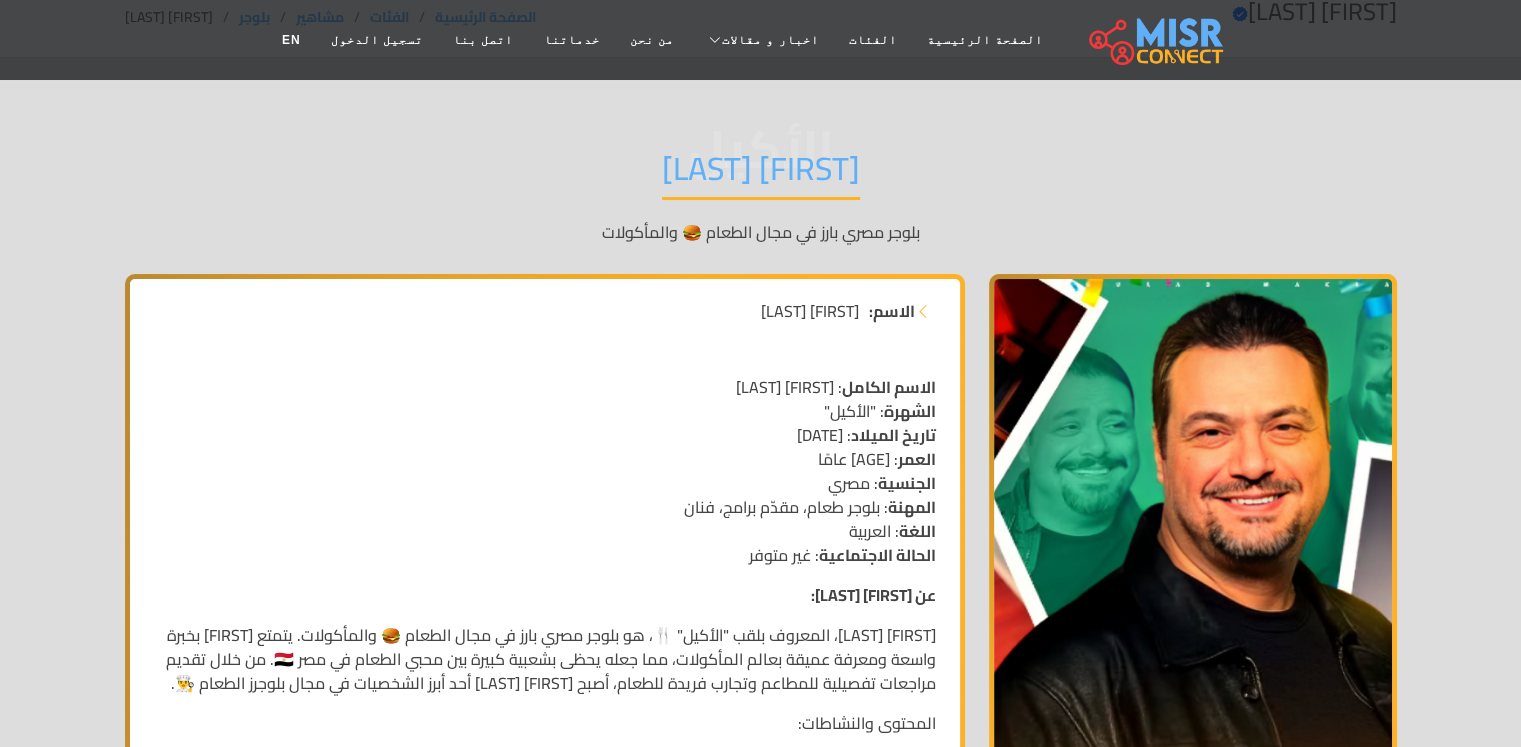 scroll, scrollTop: 0, scrollLeft: 0, axis: both 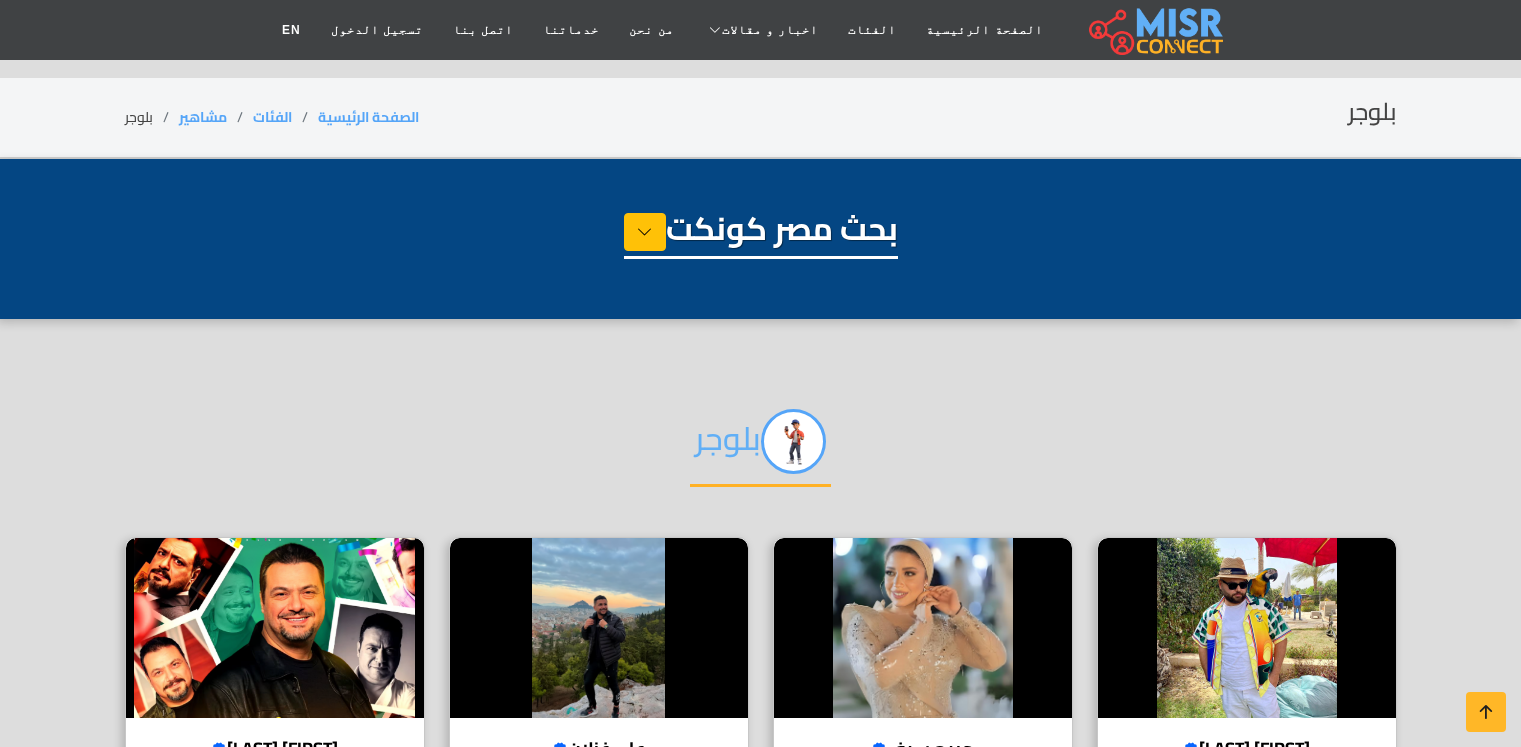 select on "**********" 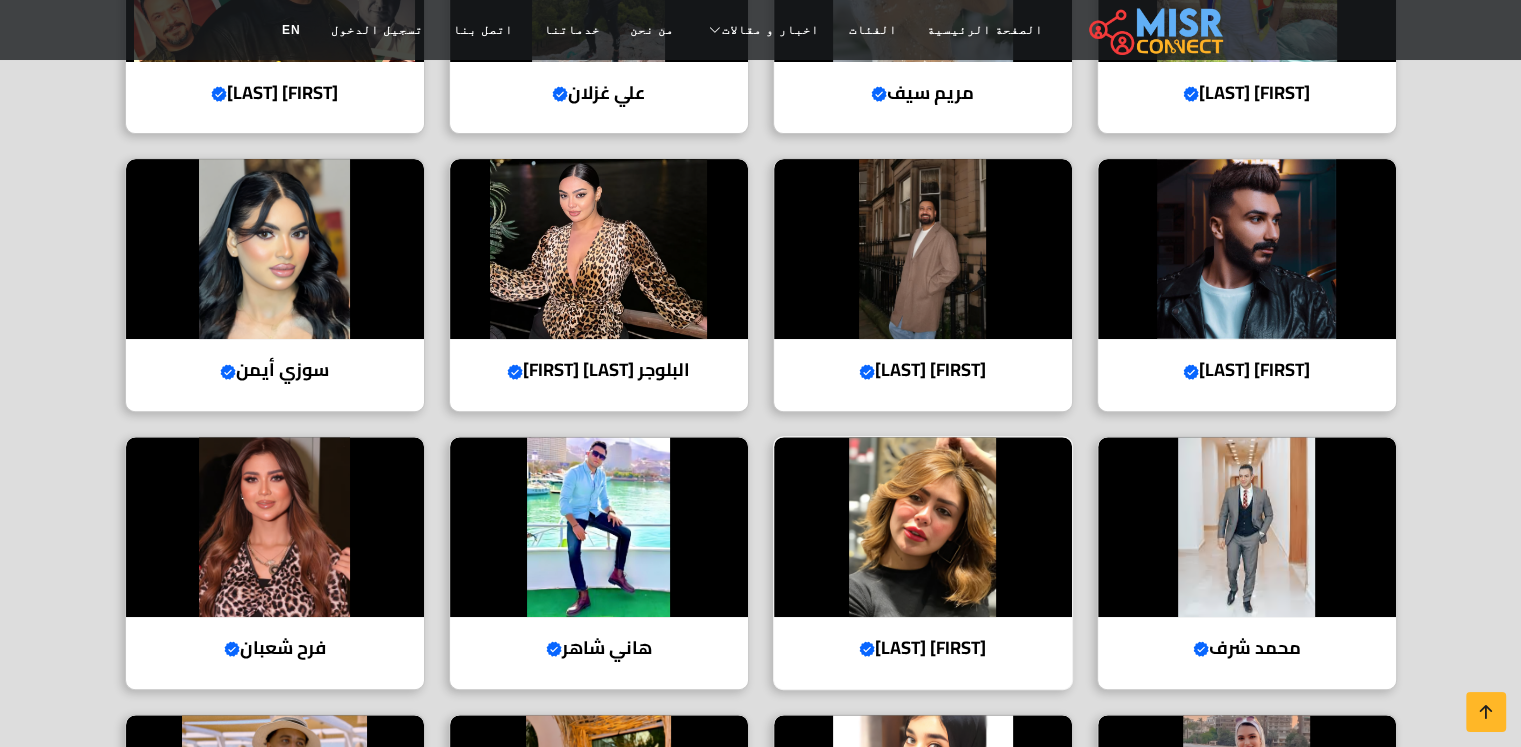 scroll, scrollTop: 700, scrollLeft: 0, axis: vertical 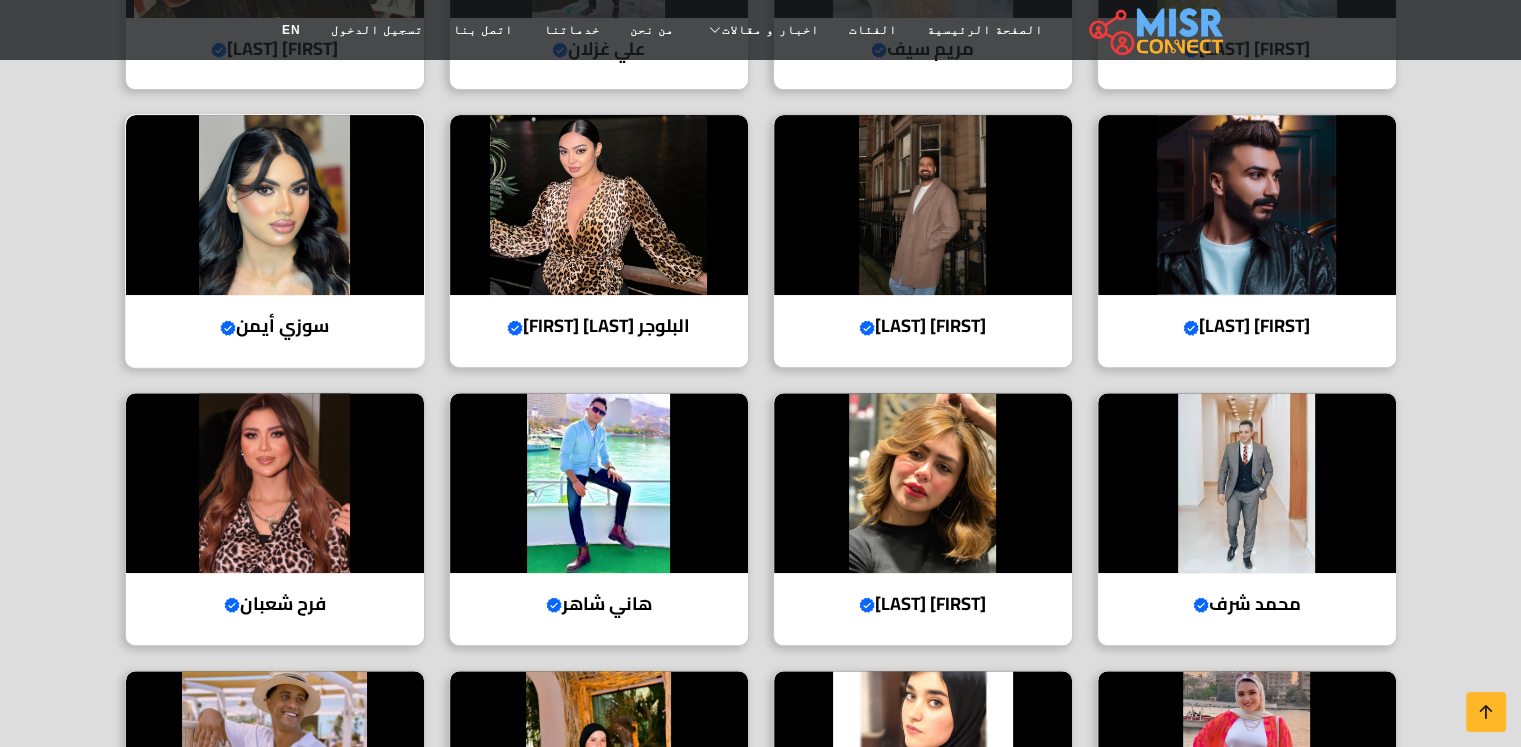 click at bounding box center (275, 205) 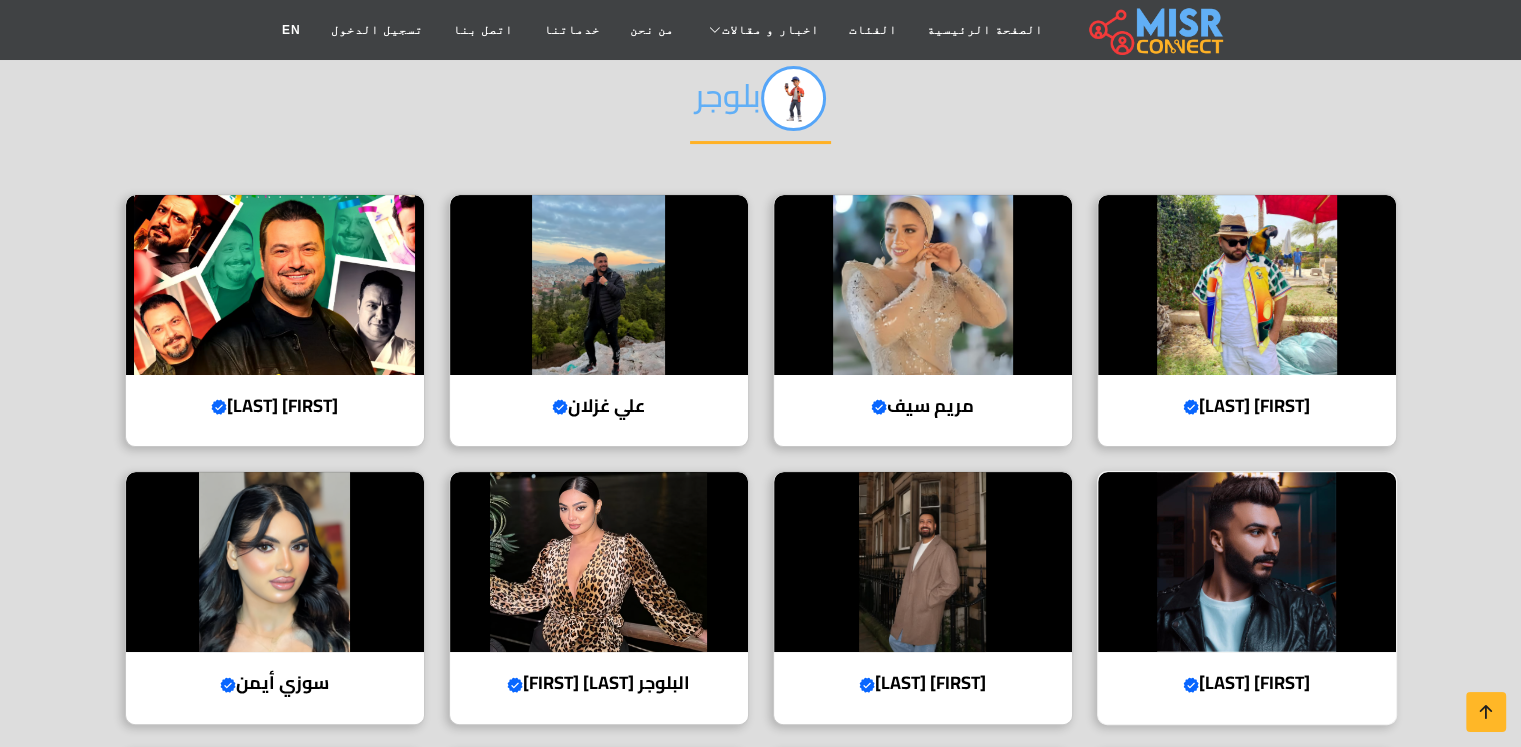 scroll, scrollTop: 600, scrollLeft: 0, axis: vertical 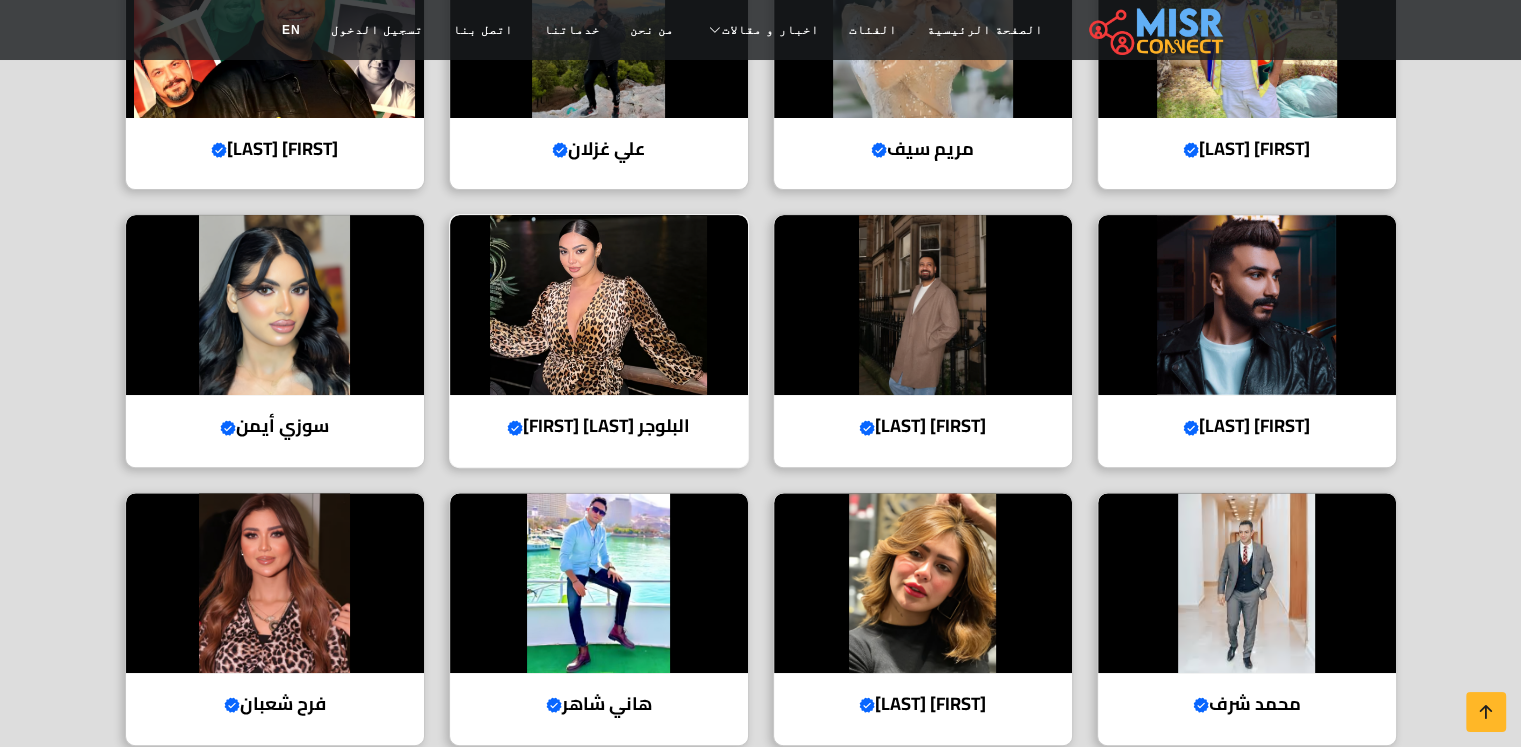 click at bounding box center [599, 305] 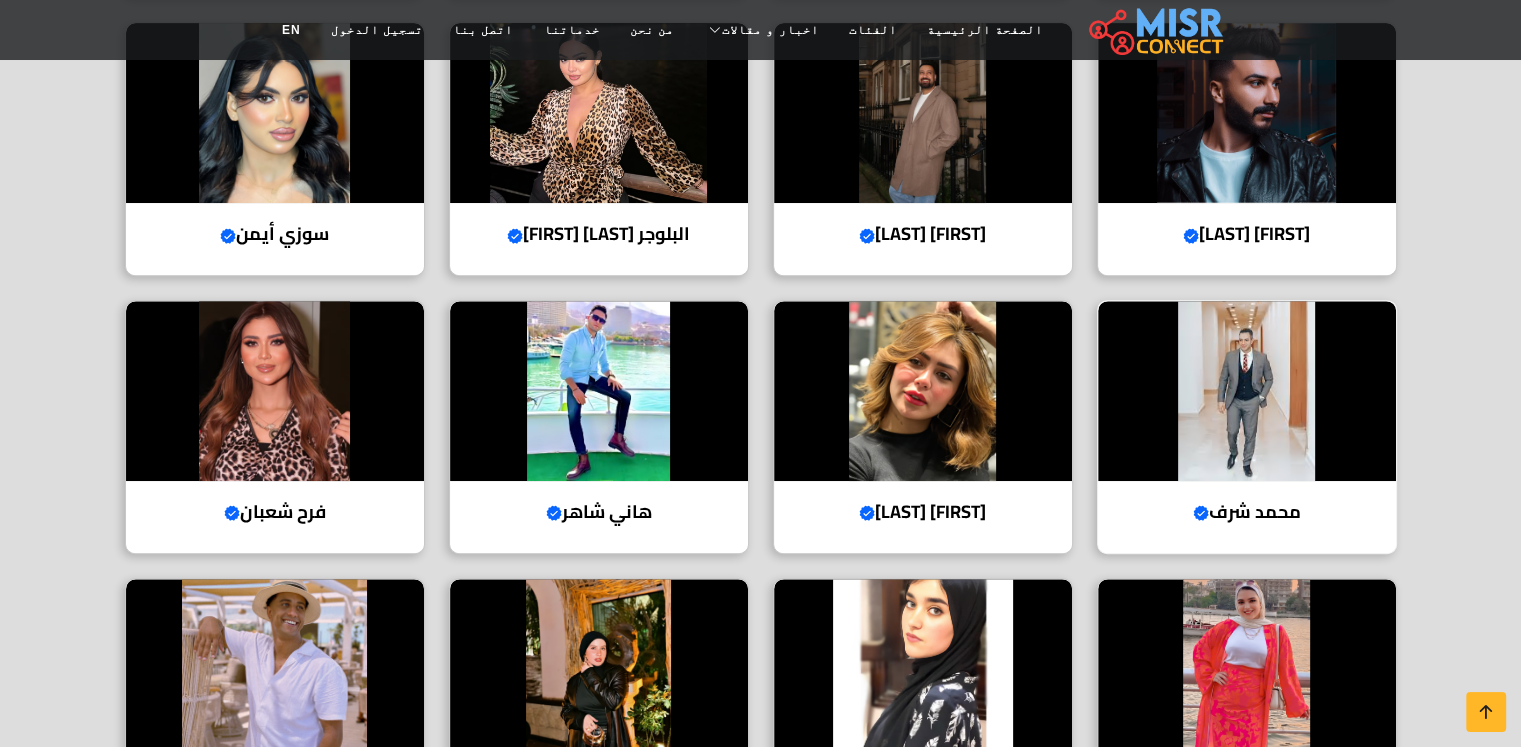 scroll, scrollTop: 900, scrollLeft: 0, axis: vertical 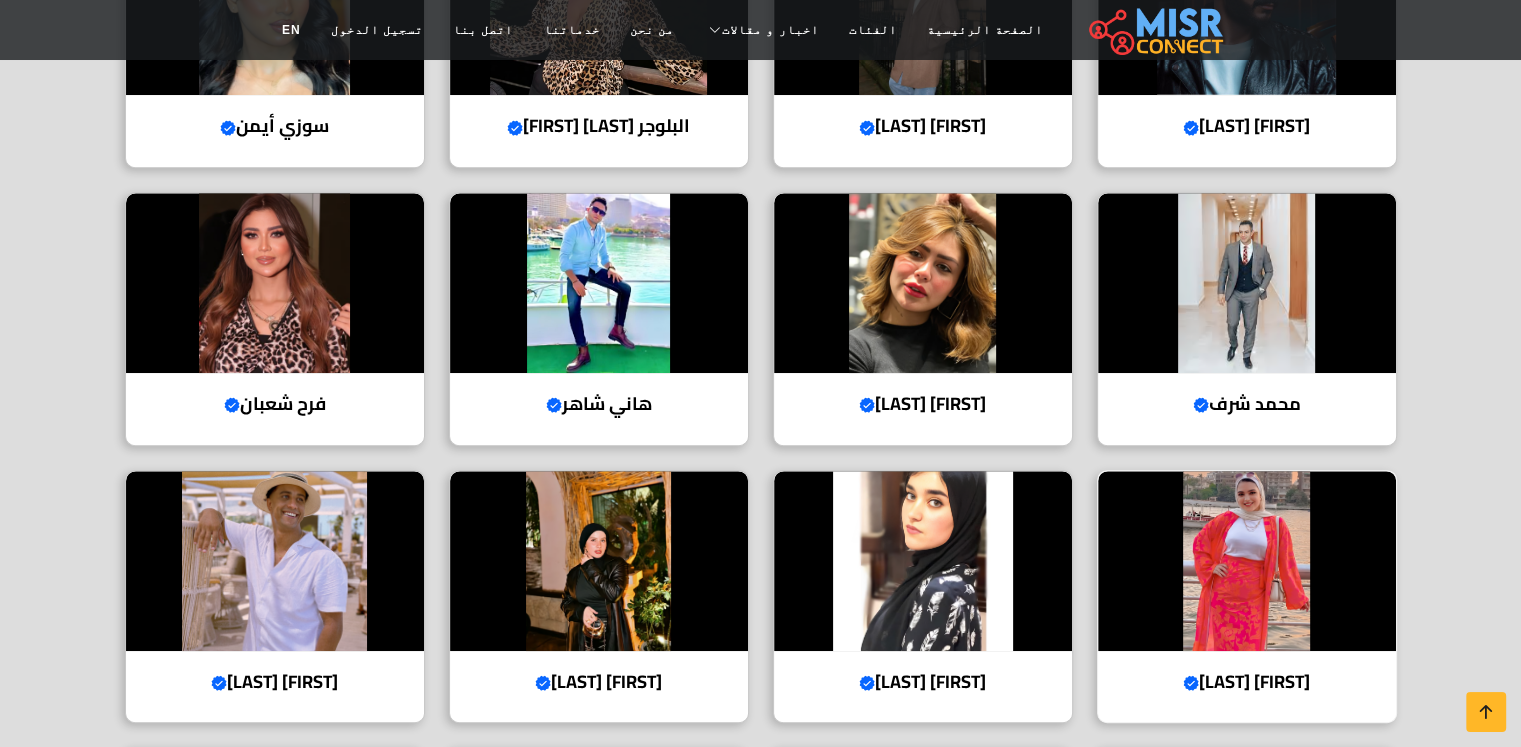 click at bounding box center (1247, 561) 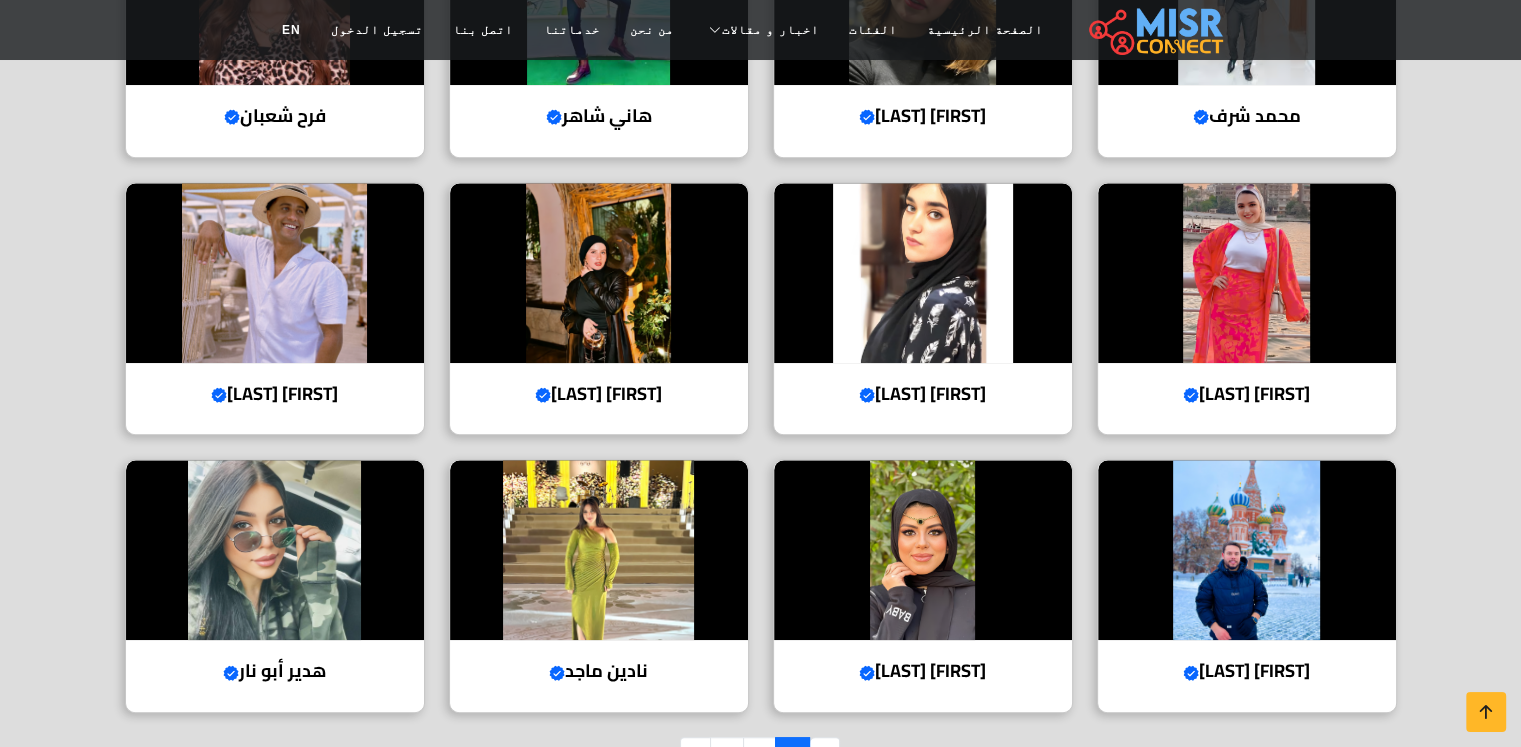 scroll, scrollTop: 1400, scrollLeft: 0, axis: vertical 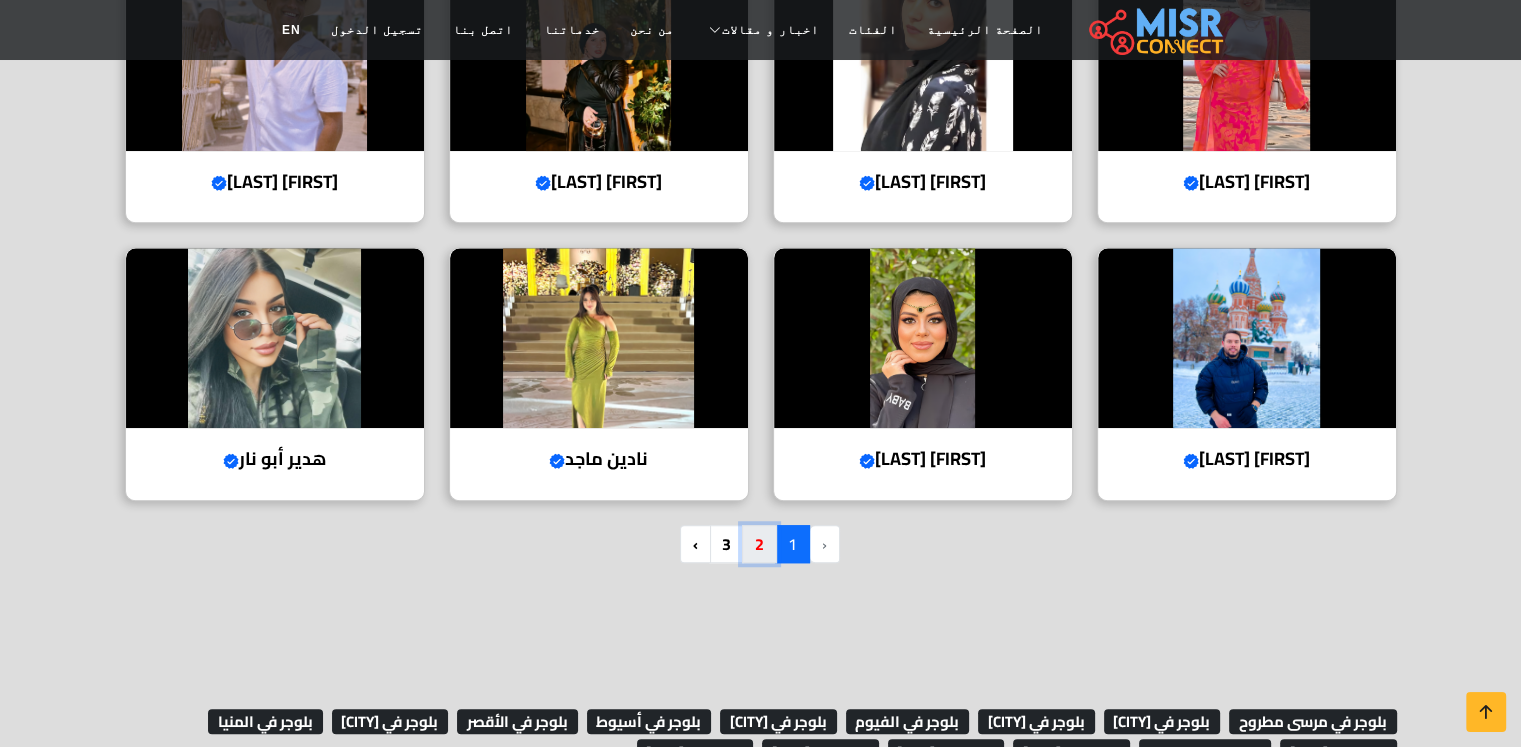 click on "2" at bounding box center (759, 544) 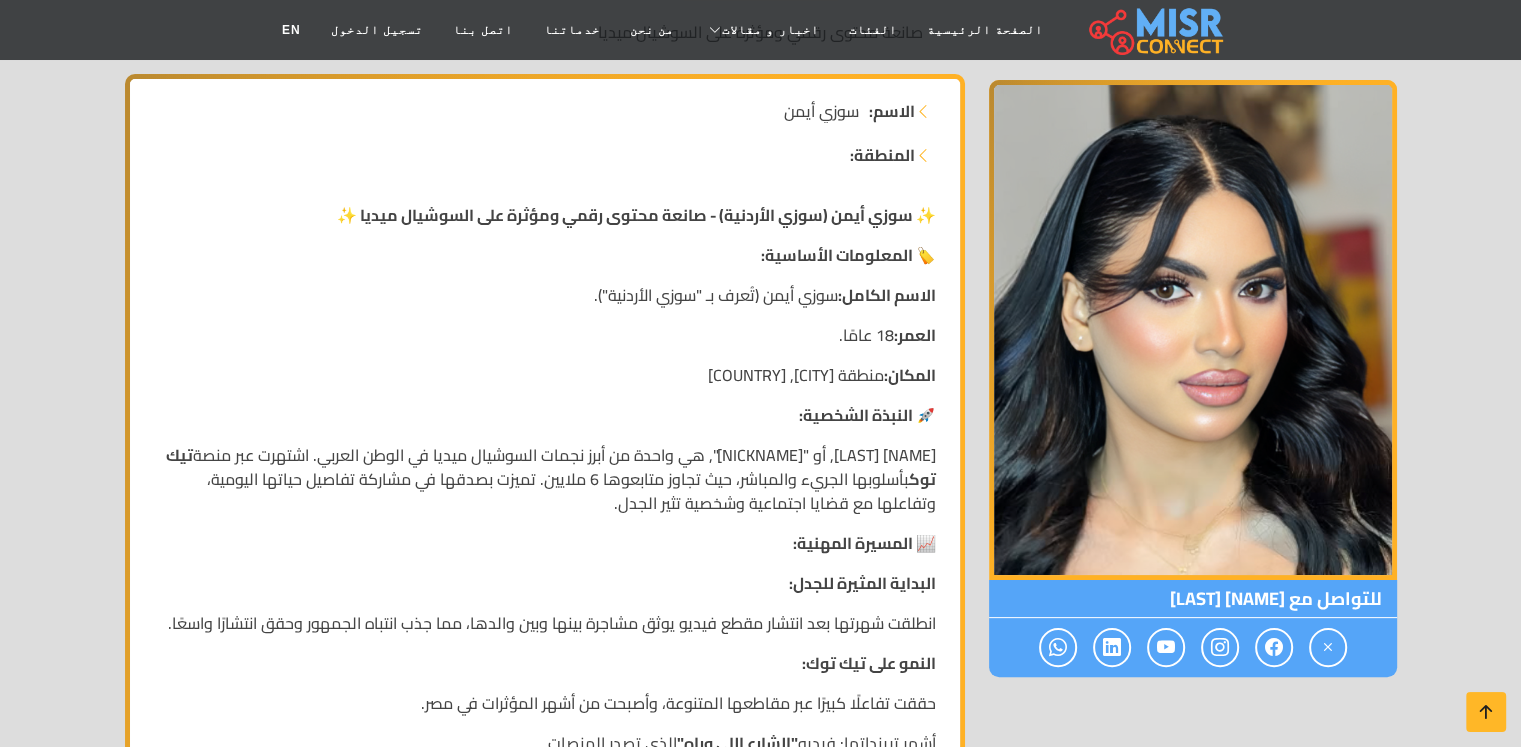 scroll, scrollTop: 0, scrollLeft: 0, axis: both 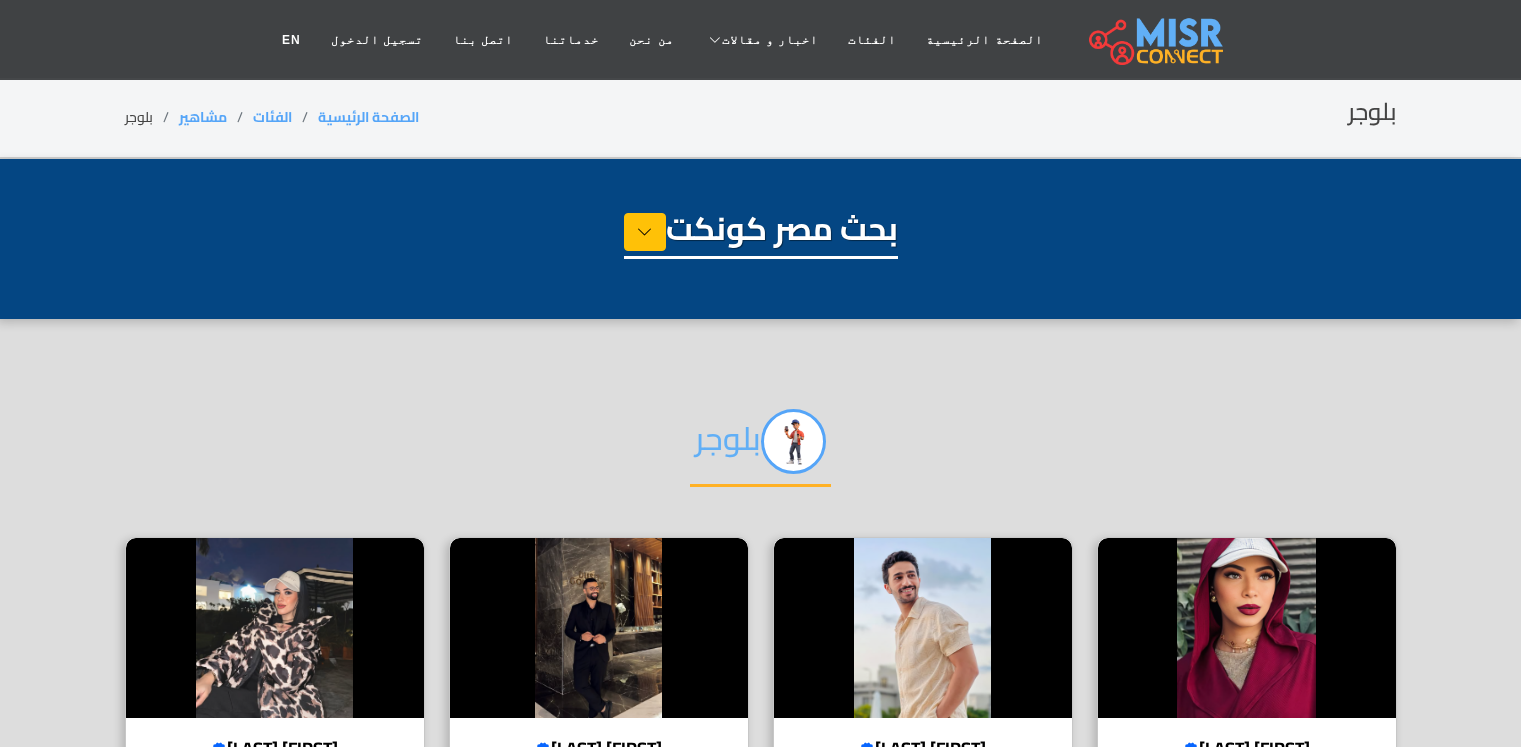 select on "**********" 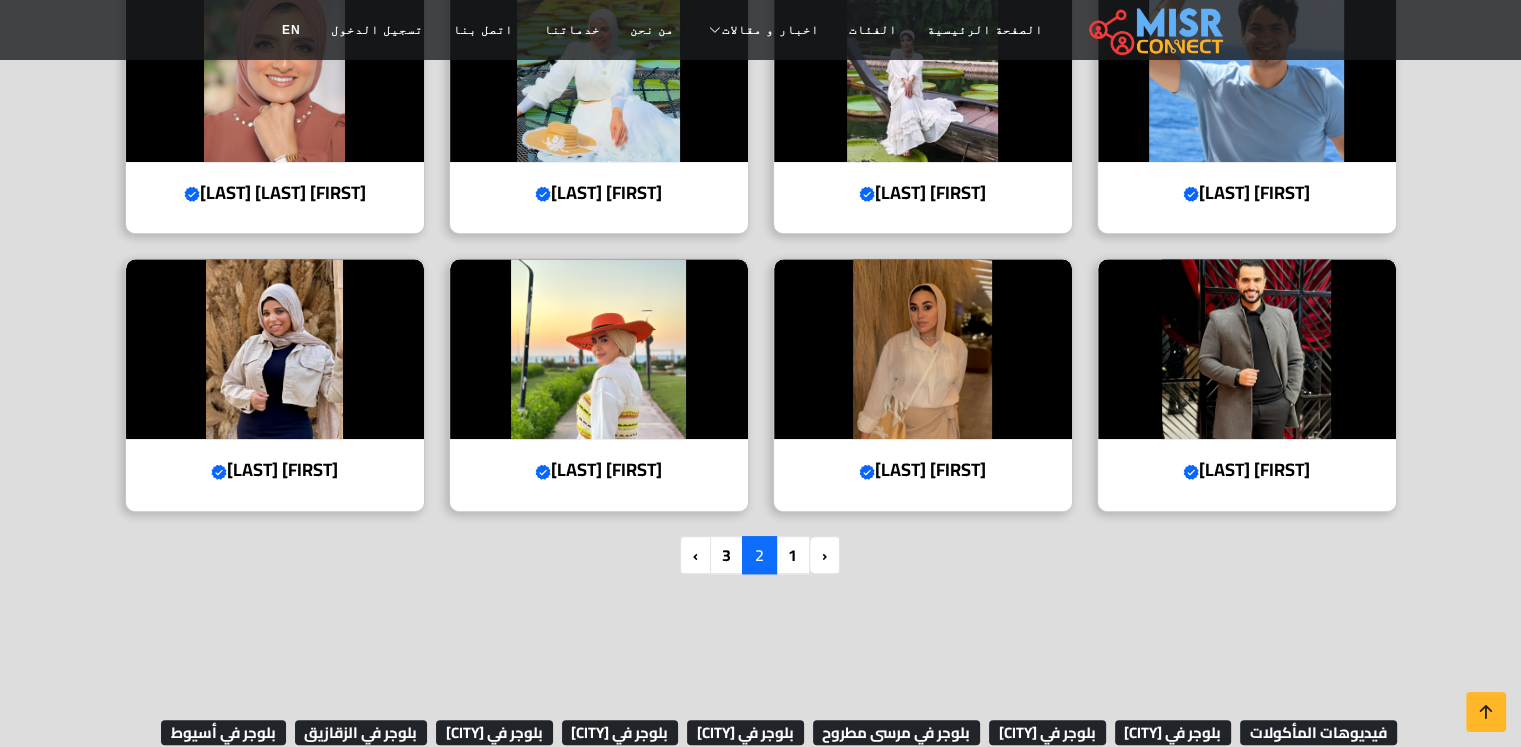 scroll, scrollTop: 1600, scrollLeft: 0, axis: vertical 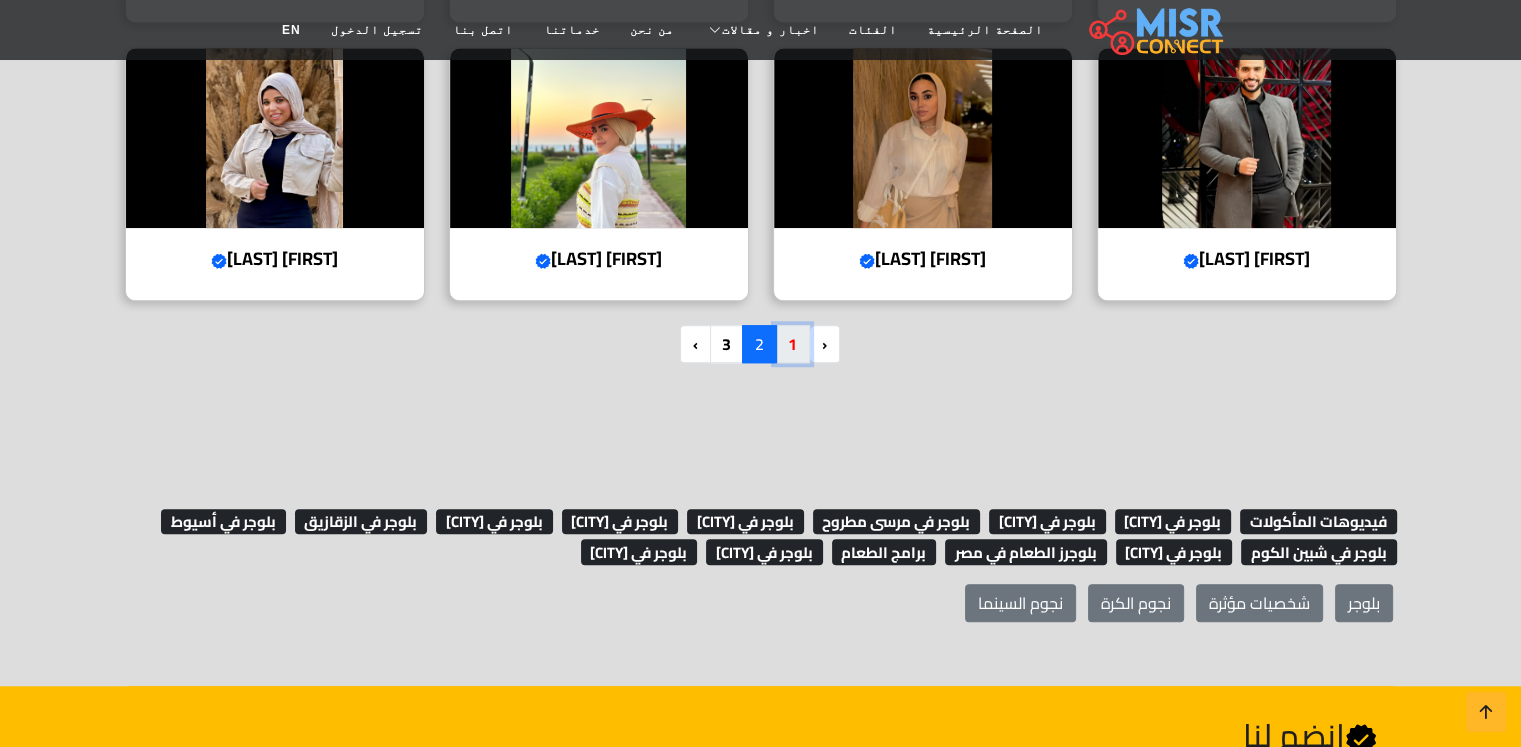 click on "1" at bounding box center (792, 344) 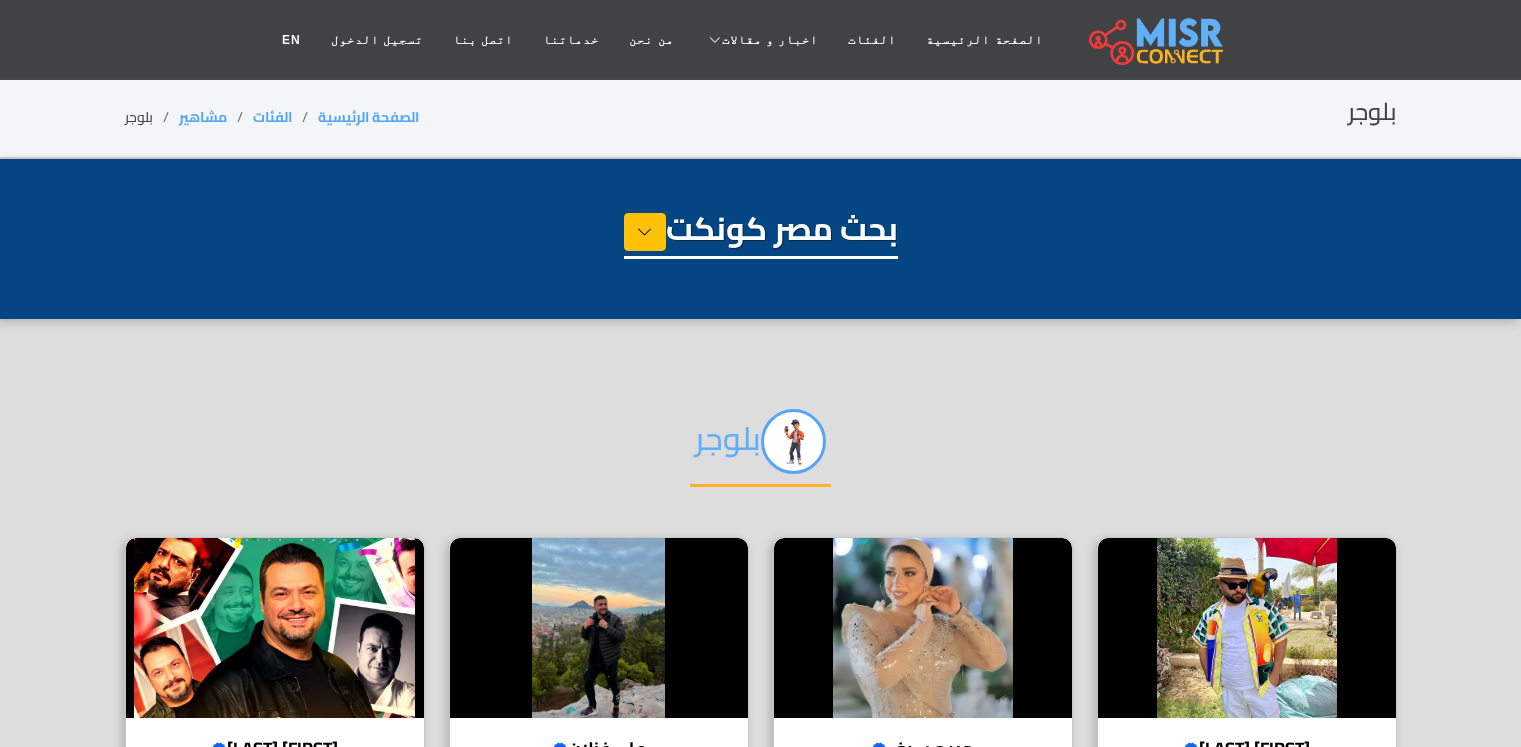 select on "**********" 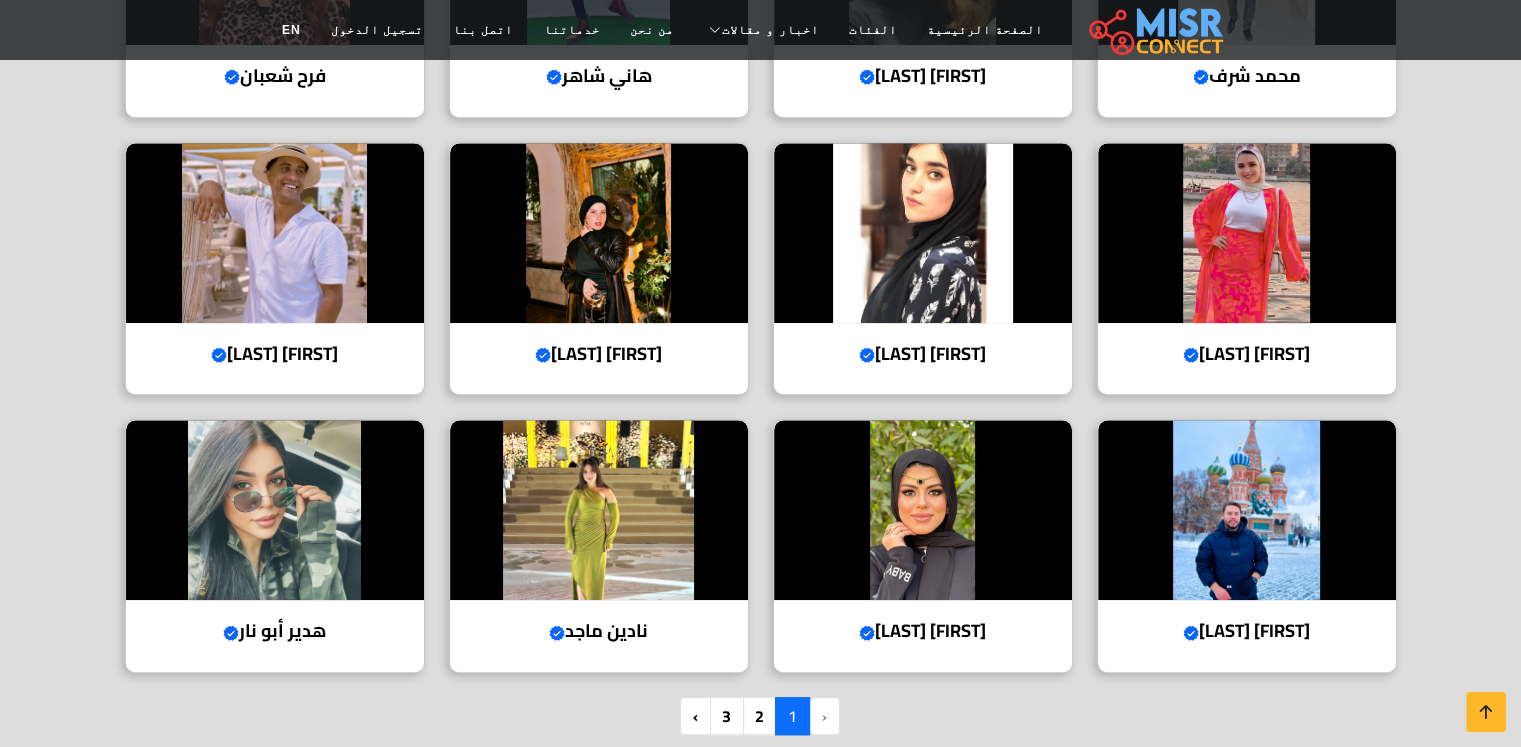 scroll, scrollTop: 1400, scrollLeft: 0, axis: vertical 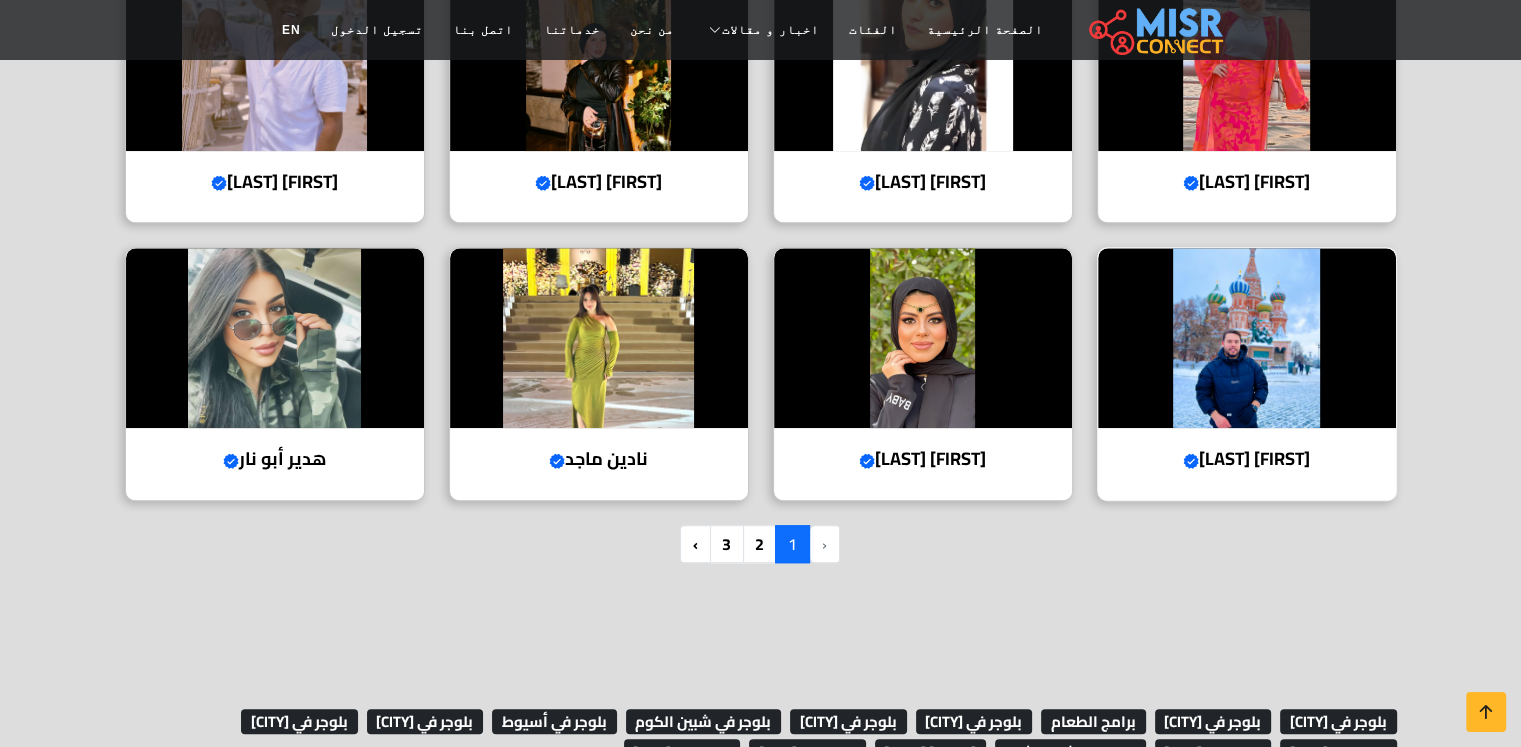 click on "أحمد حسن
Verified account" at bounding box center (1247, 459) 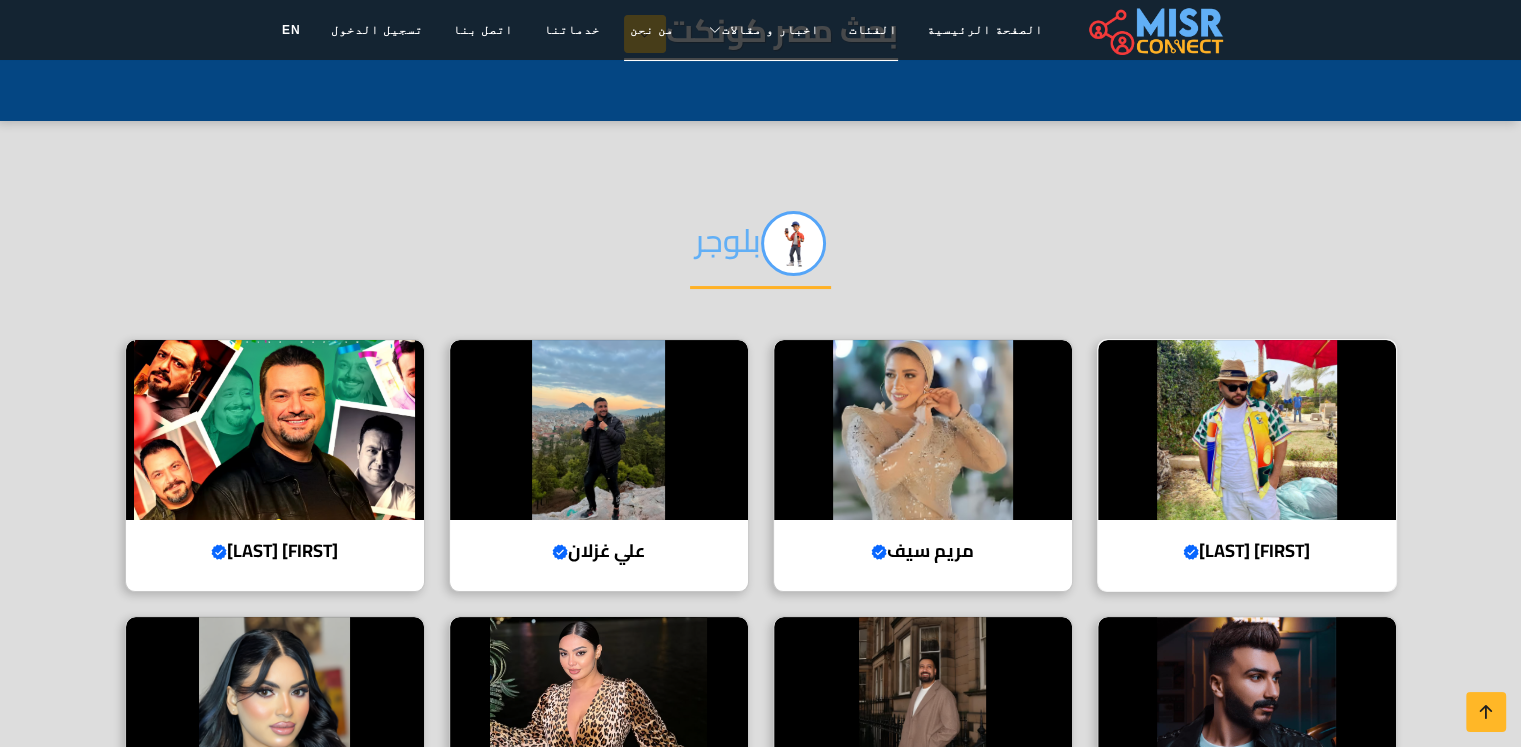 scroll, scrollTop: 200, scrollLeft: 0, axis: vertical 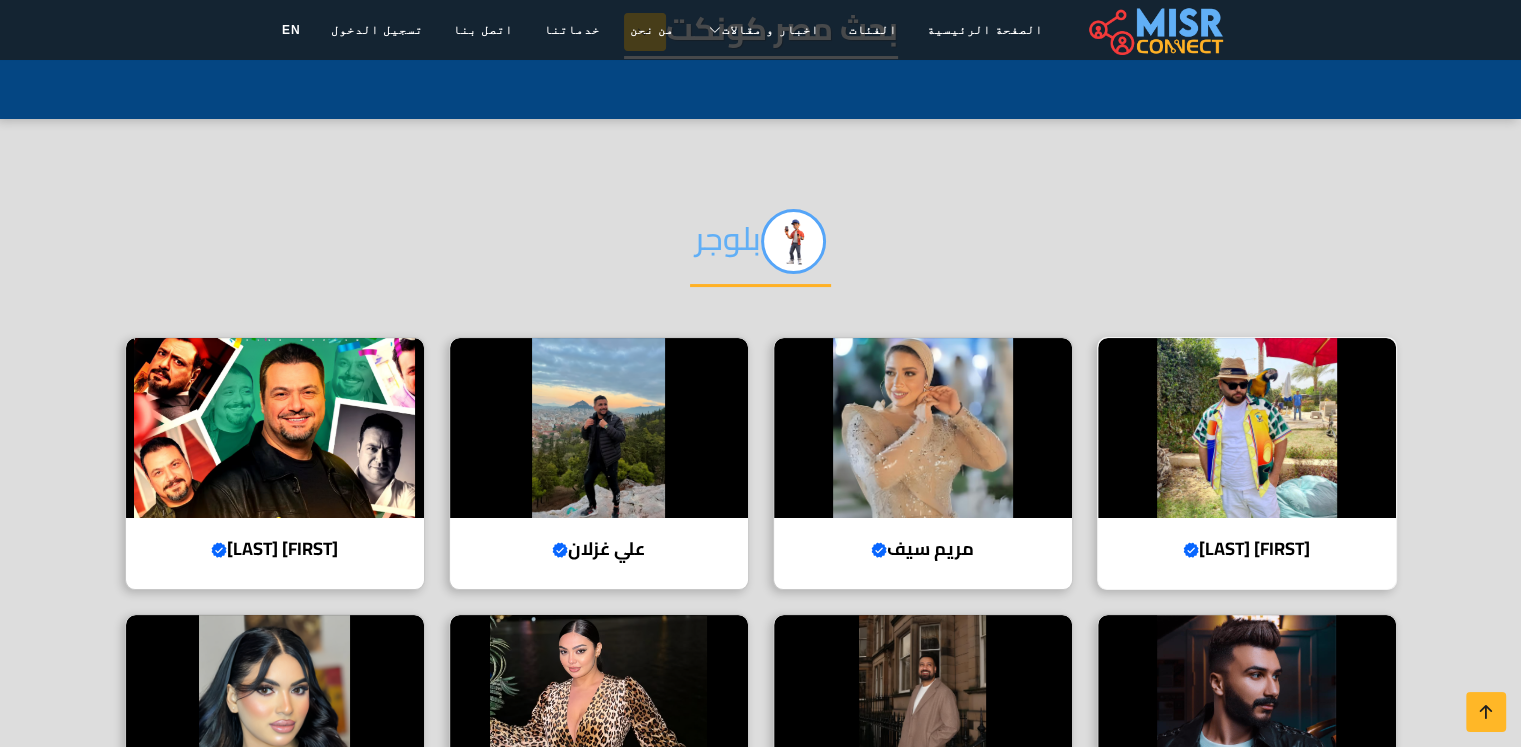 click at bounding box center (1247, 428) 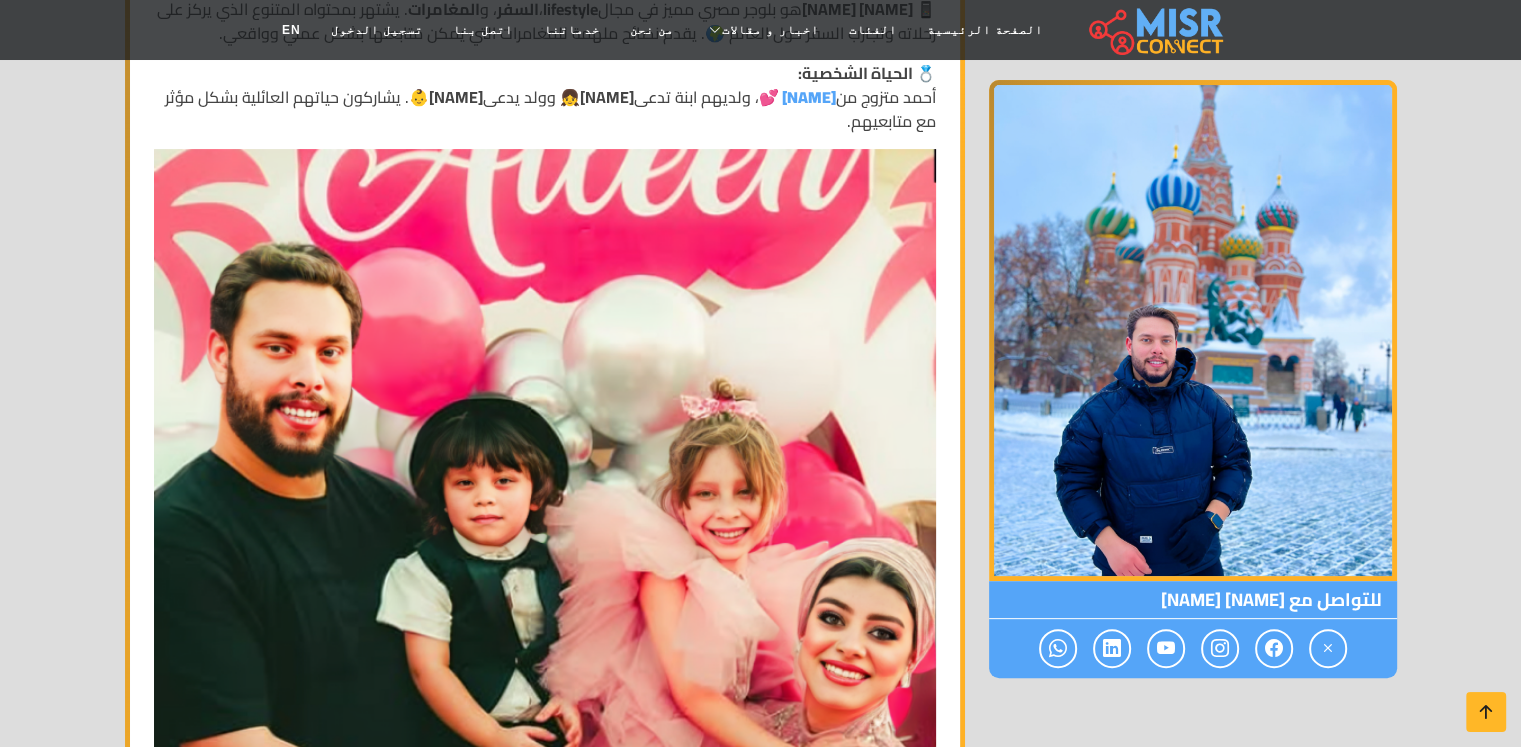 scroll, scrollTop: 200, scrollLeft: 0, axis: vertical 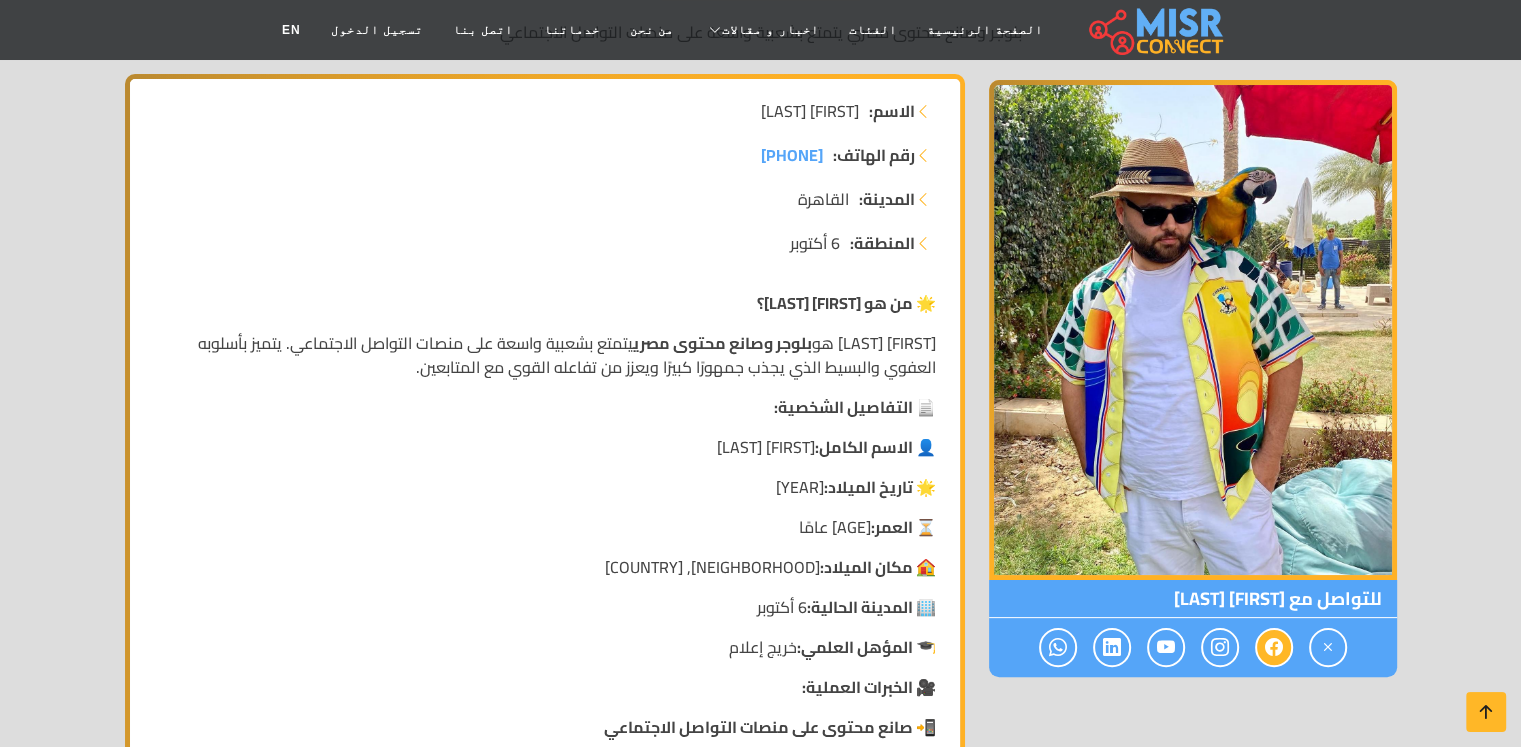click at bounding box center [1274, 647] 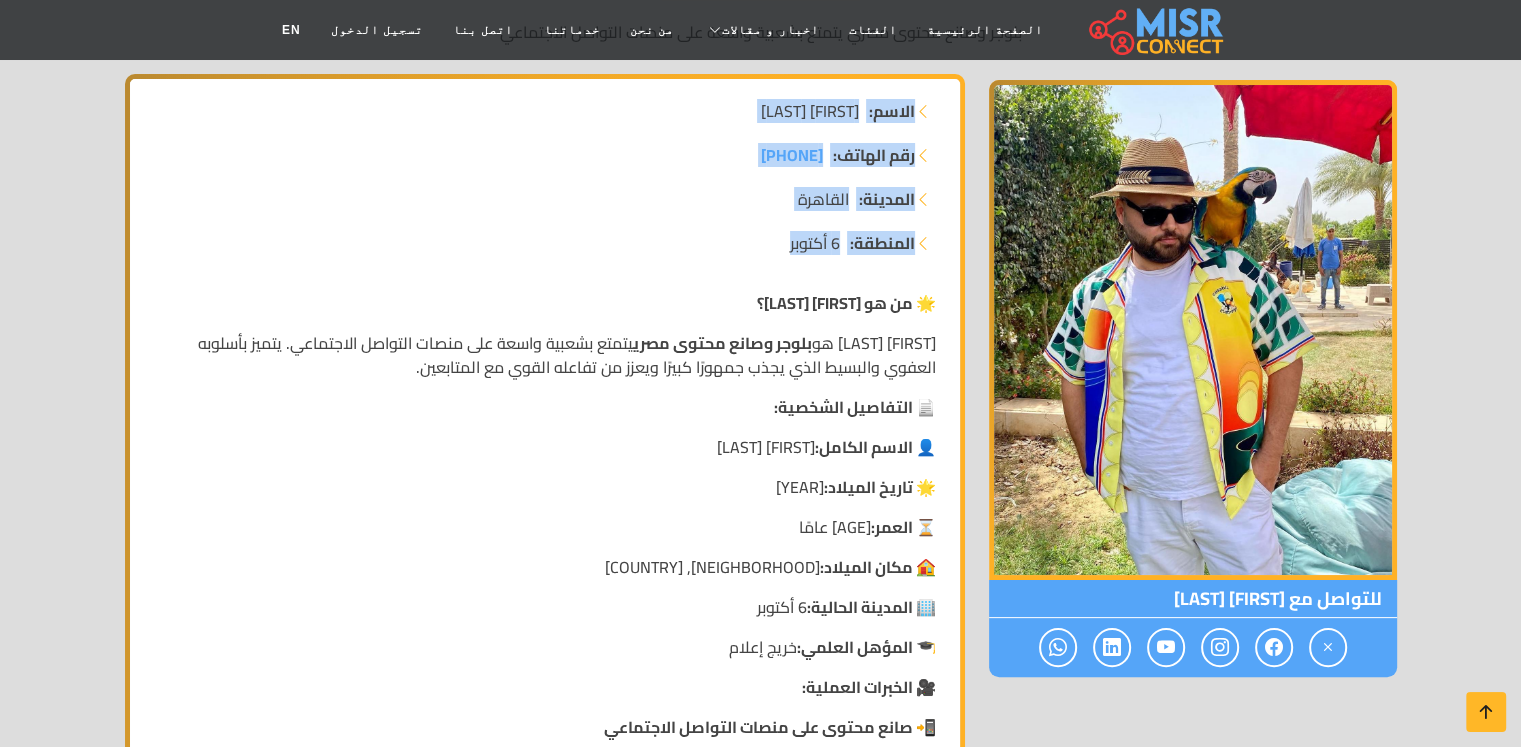 drag, startPoint x: 915, startPoint y: 108, endPoint x: 752, endPoint y: 257, distance: 220.83931 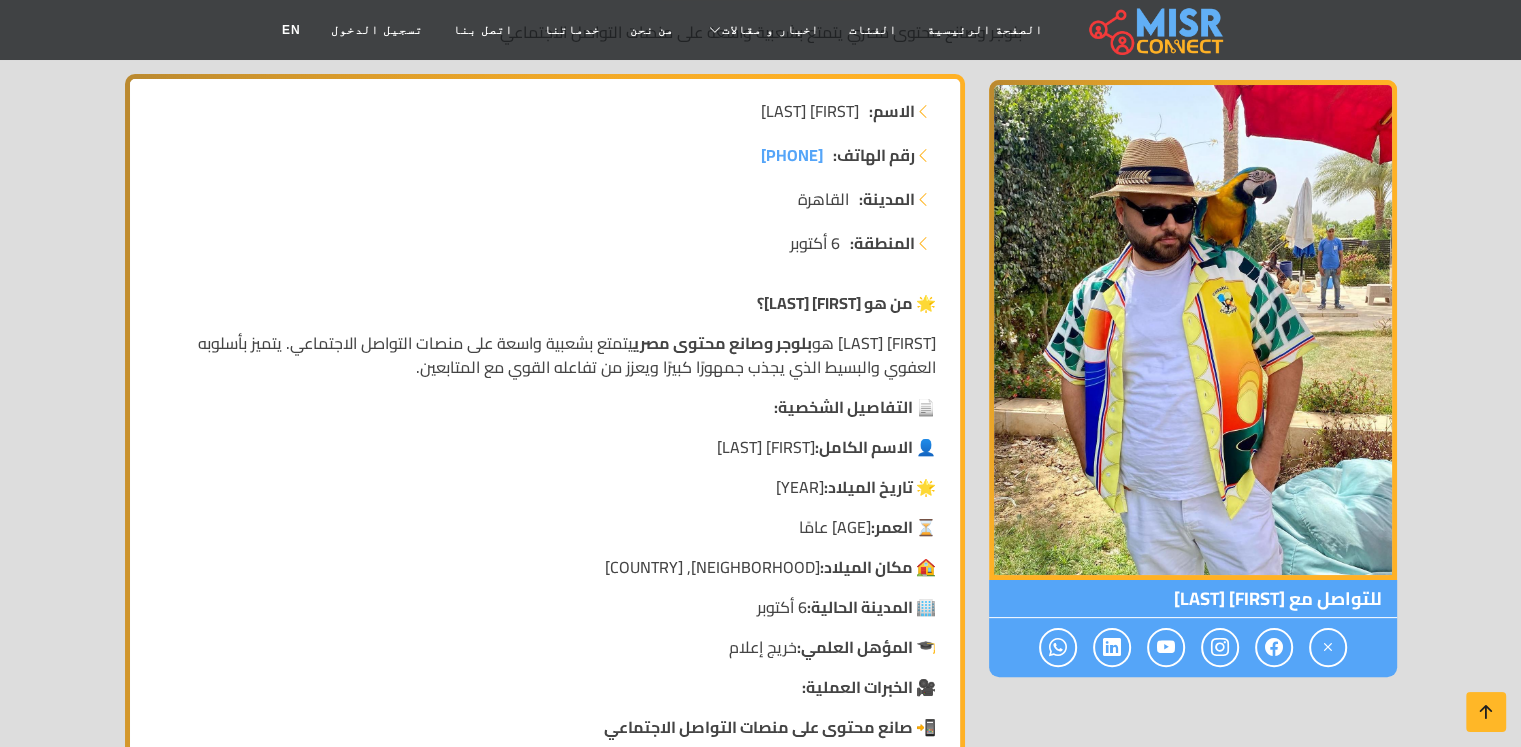 click on "🌟 من هو أشرف عاطية؟
أشرف عاطية هو  بلوجر وصانع محتوى مصري  يتمتع بشعبية واسعة على منصات التواصل الاجتماعي. يتميز بأسلوبه العفوي والبسيط الذي يجذب جمهورًا كبيرًا ويعزز من تفاعله القوي مع المتابعين.
📄 التفاصيل الشخصية:
👤 الاسم الكامل:  أشرف عاطية
🌟 تاريخ الميلاد:  1988
⏳ العمر:  30 عامًا
🏠 مكان الميلاد:  شبرا، مصر
🏢 المدينة الحالية:  6 أكتوبر
🎓 المؤهل العلمي:  خريج إعلام
🎥 الخبرات العملية:
📲 صانع محتوى على منصات التواصل الاجتماعي
المنصات:  مؤثر بارز على  فيسبوك، إنستغرام، تيك توك ويوتيوب .
🎨 الأسلوب:
💡 الإنجازات الرقمية:  أكثر من
🍺" at bounding box center [545, 1007] 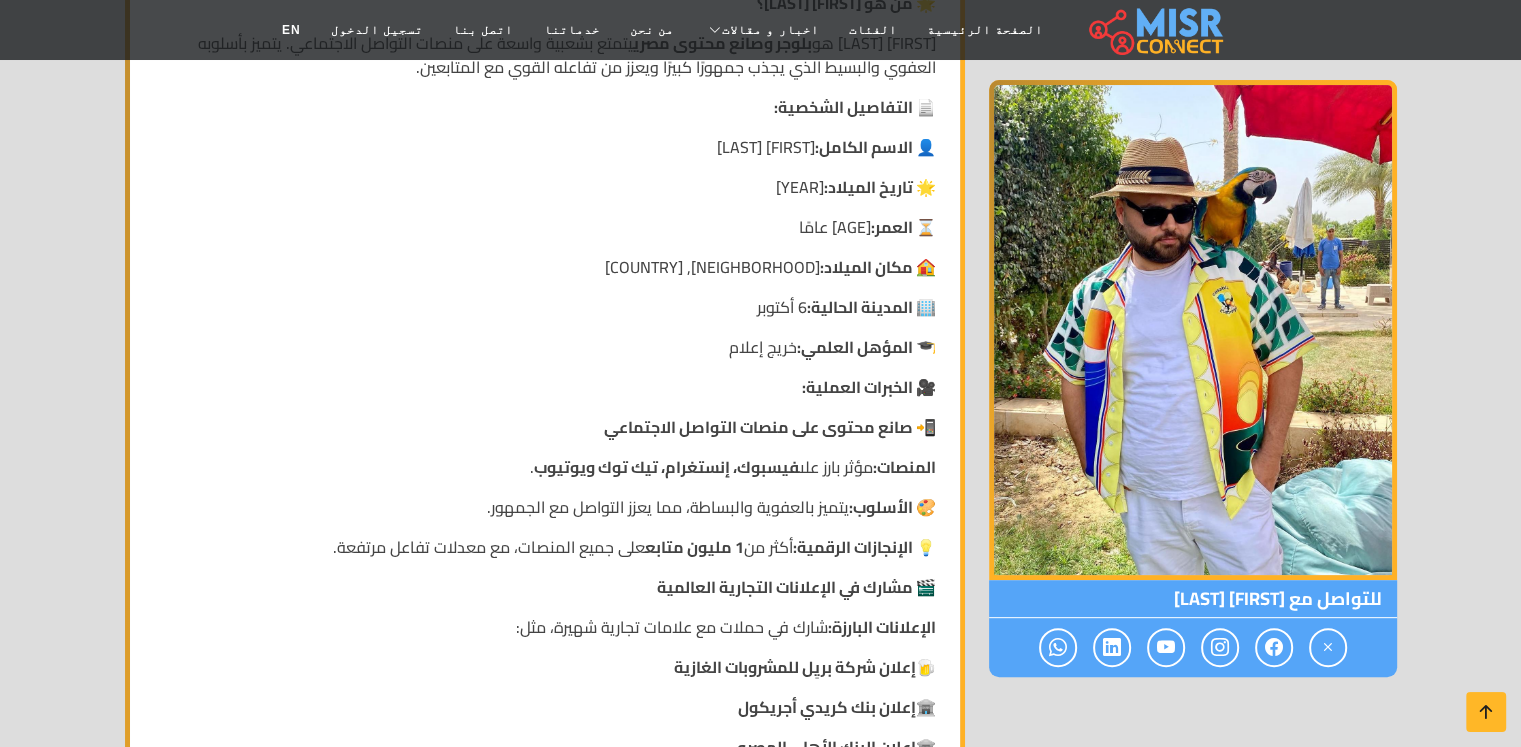 scroll, scrollTop: 500, scrollLeft: 0, axis: vertical 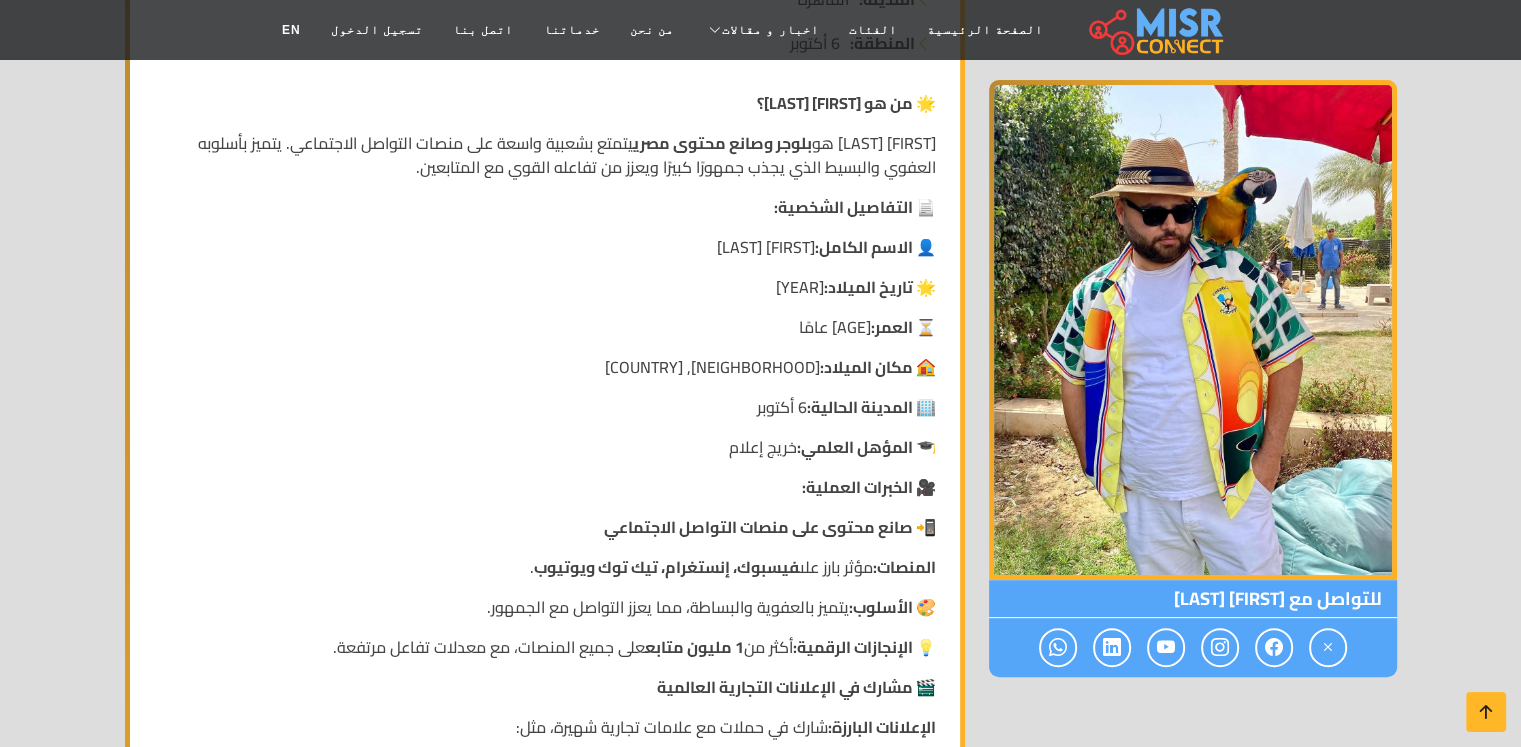 click on "🌟 تاريخ الميلاد:" at bounding box center [880, 287] 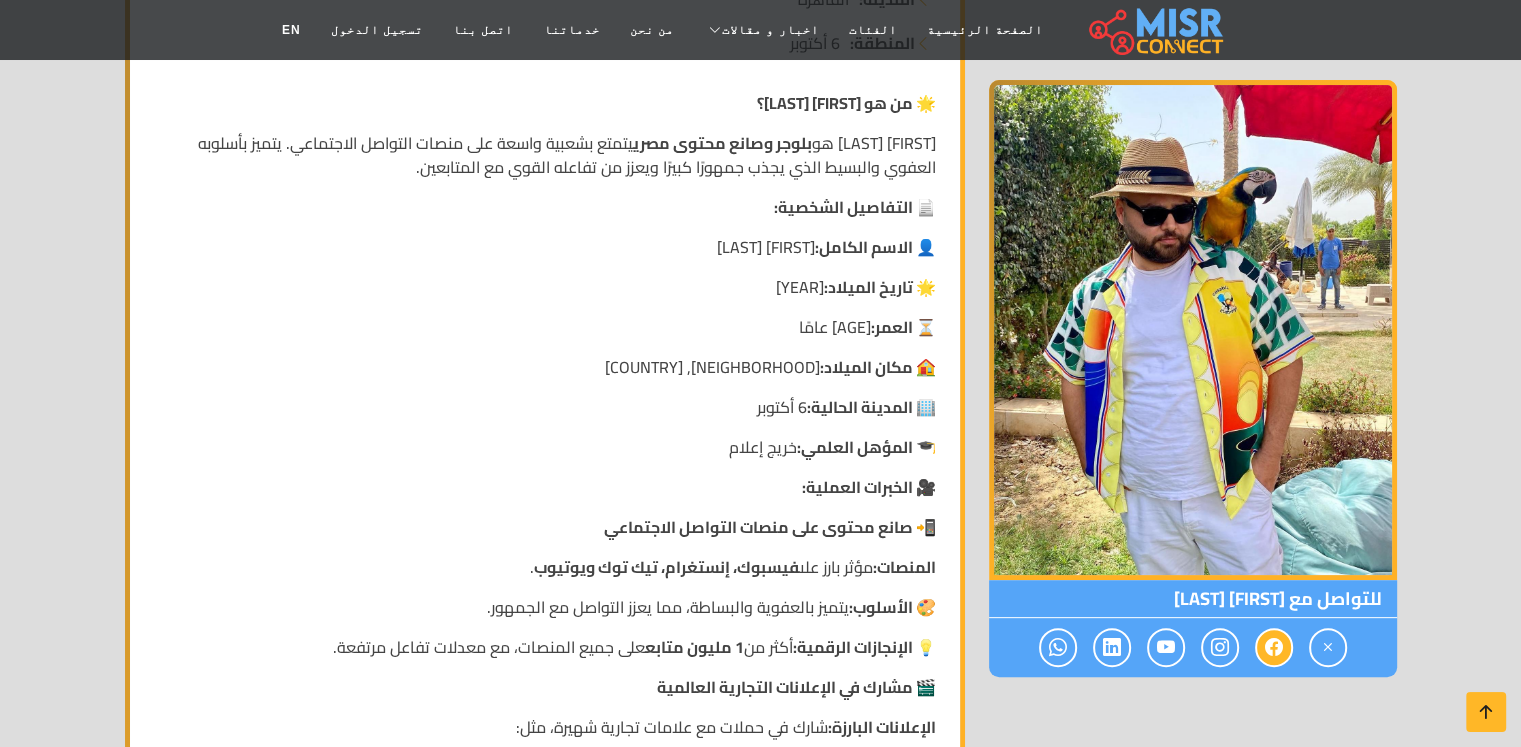 click at bounding box center [1274, 647] 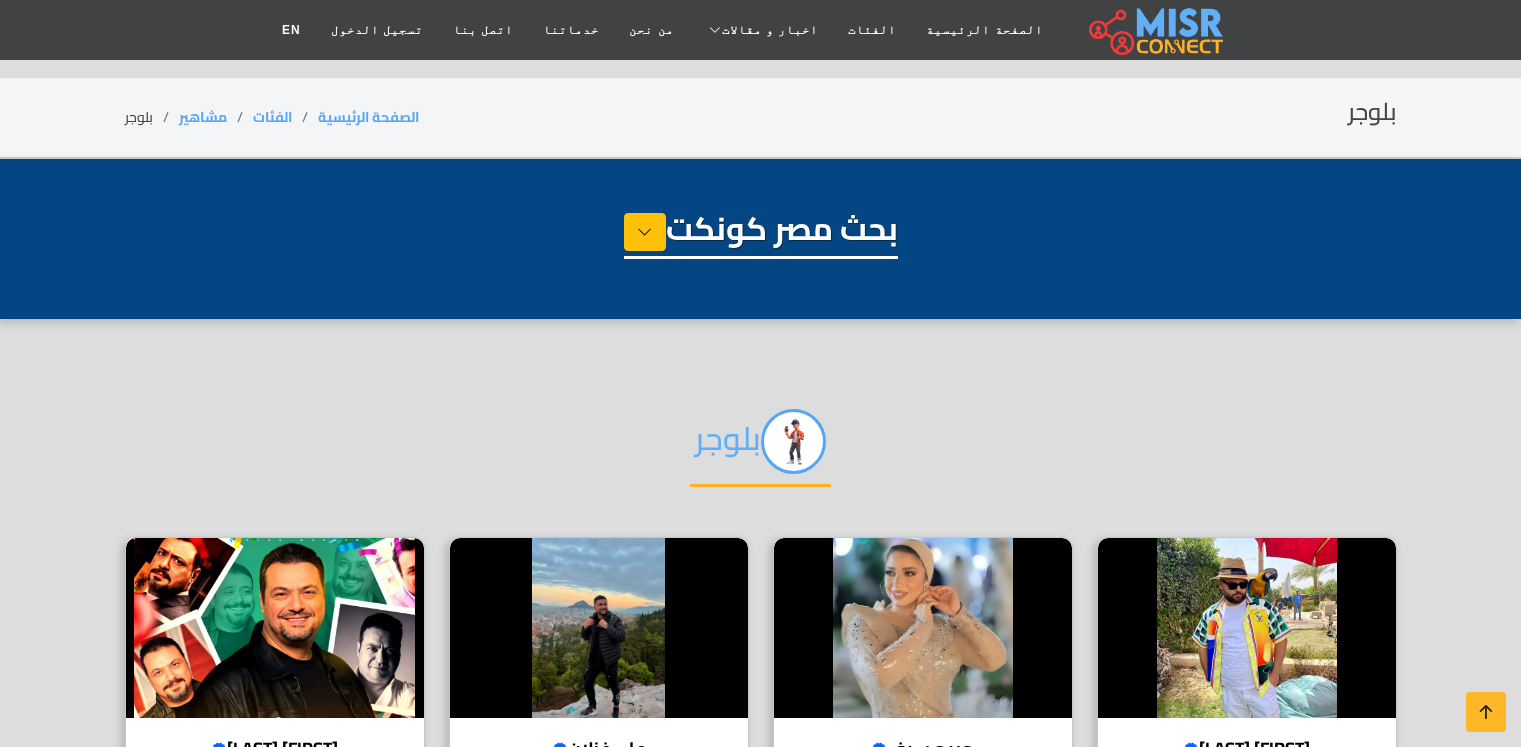 select on "**********" 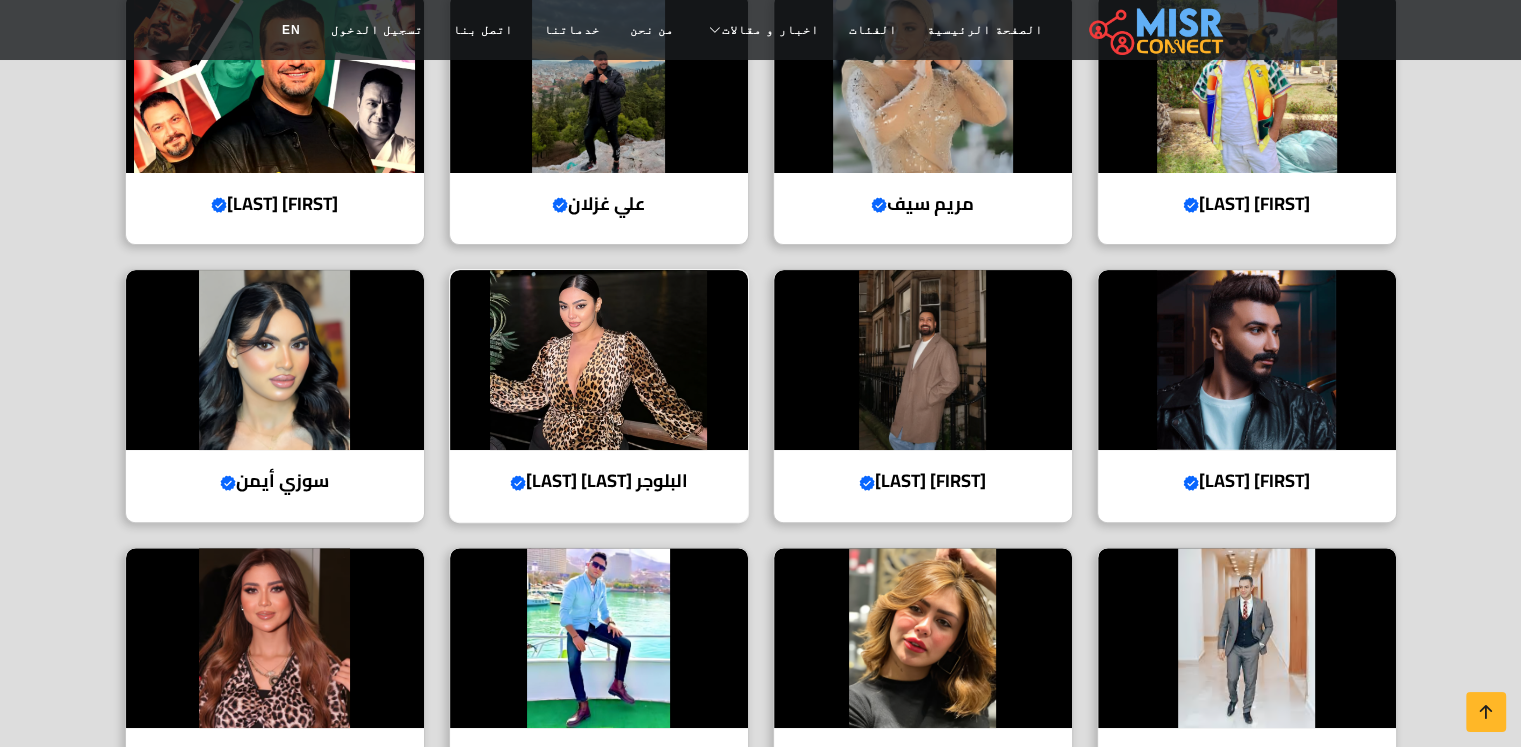 scroll, scrollTop: 400, scrollLeft: 0, axis: vertical 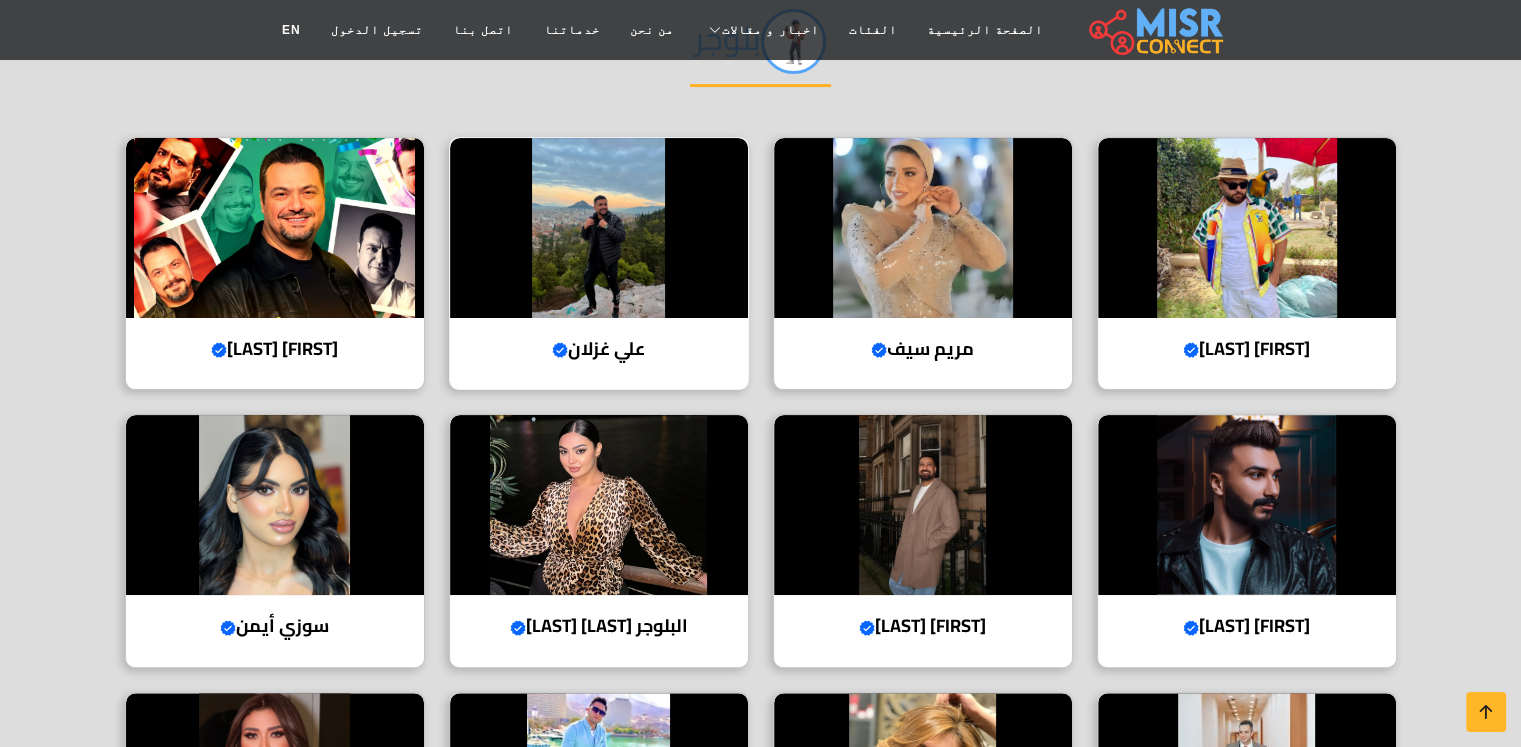 click at bounding box center (599, 228) 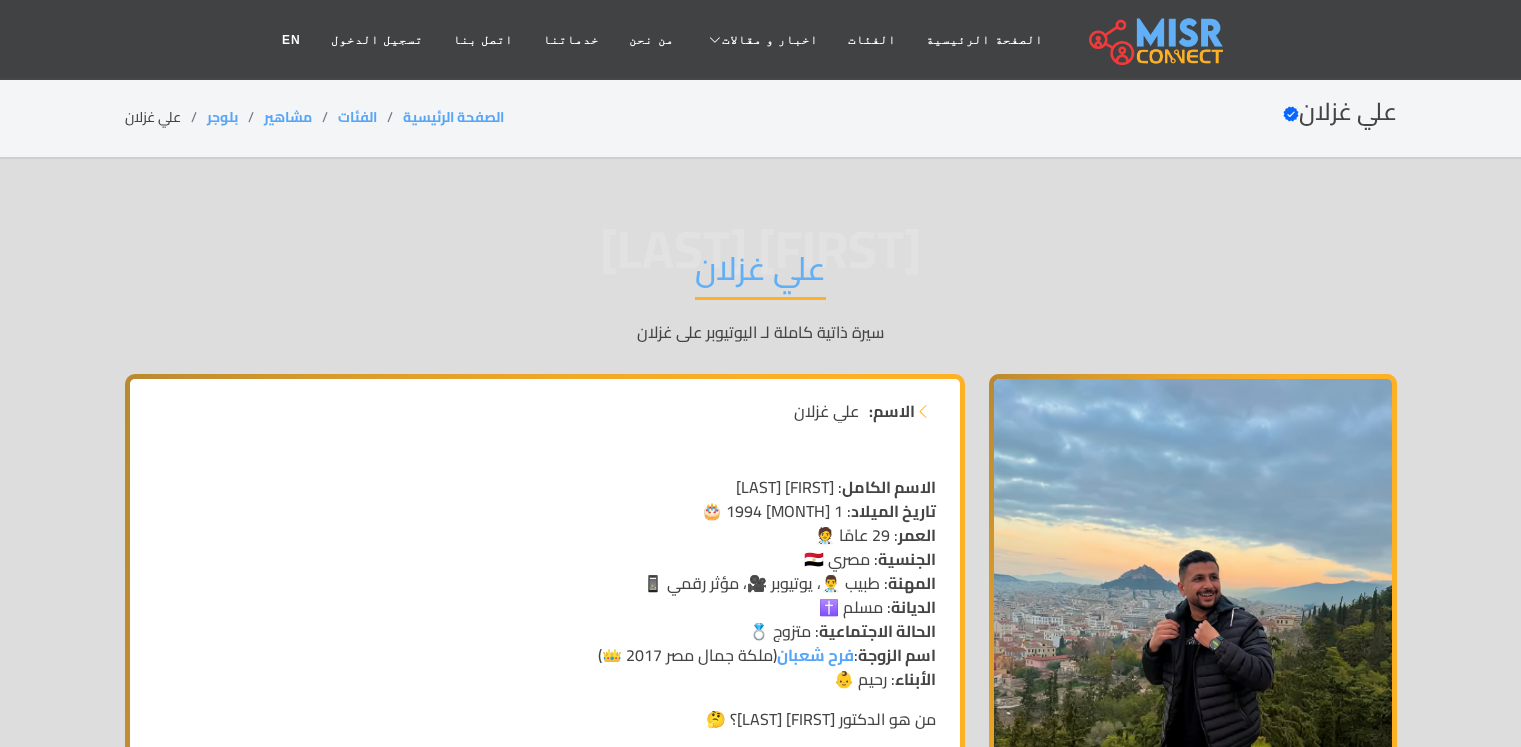 scroll, scrollTop: 0, scrollLeft: 0, axis: both 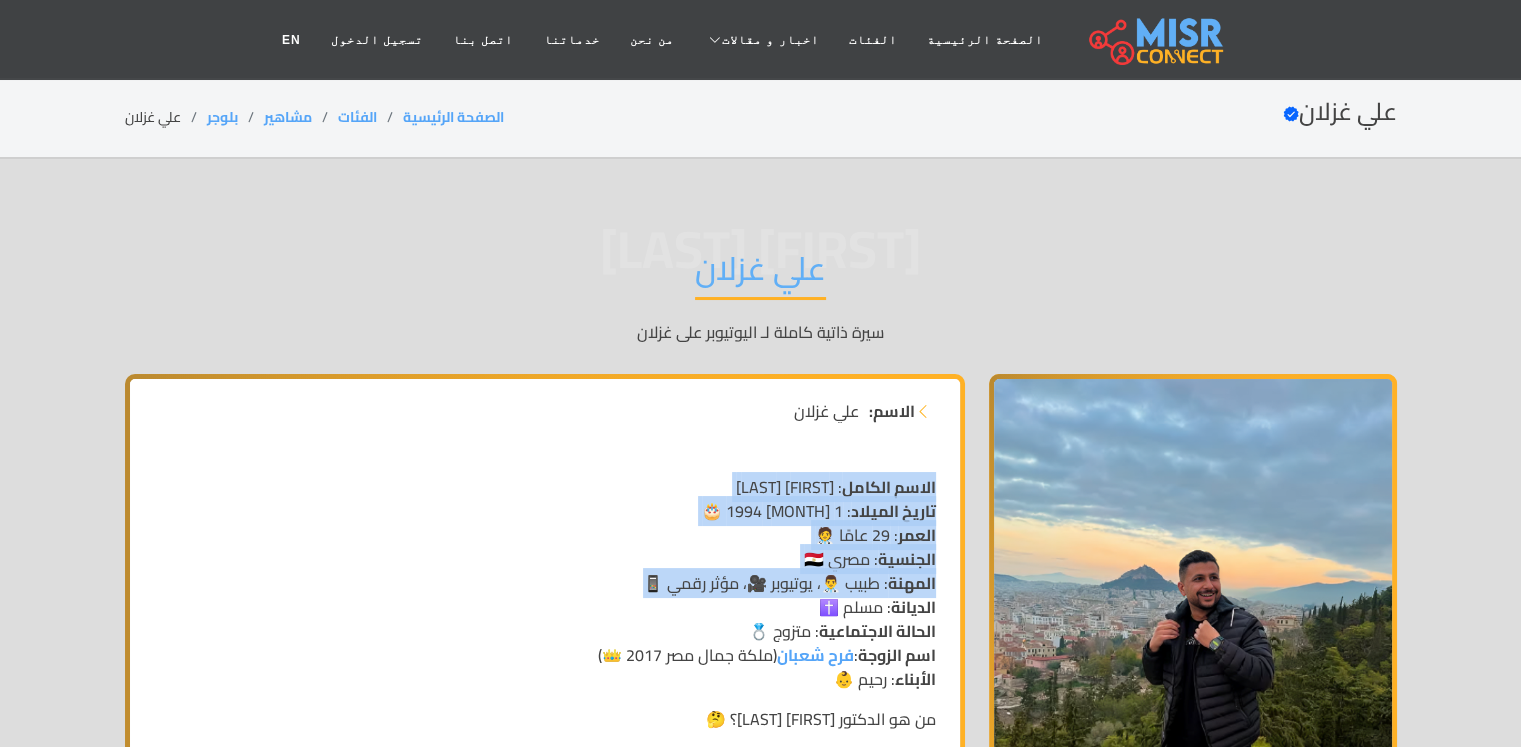 drag, startPoint x: 928, startPoint y: 477, endPoint x: 591, endPoint y: 608, distance: 361.56604 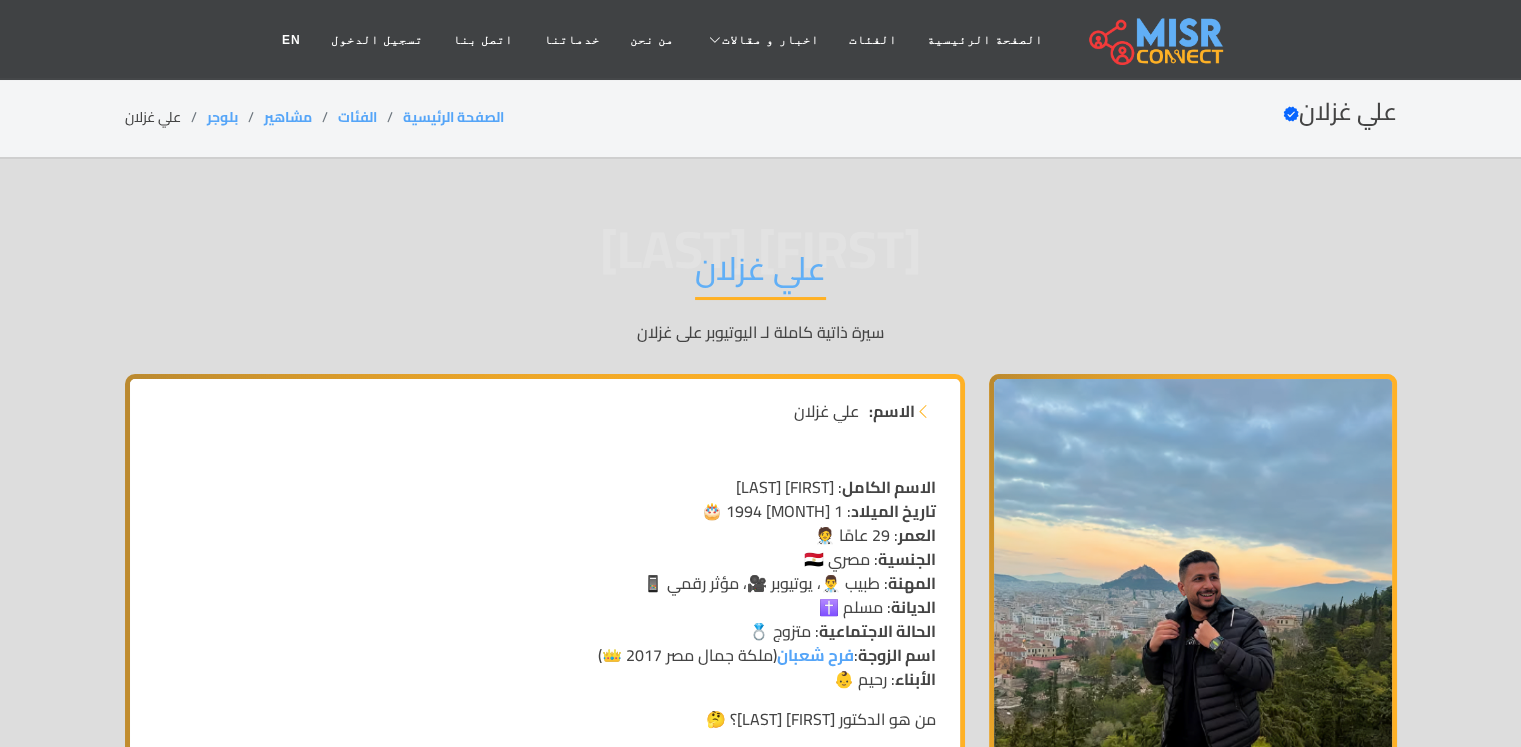 click at bounding box center (545, 451) 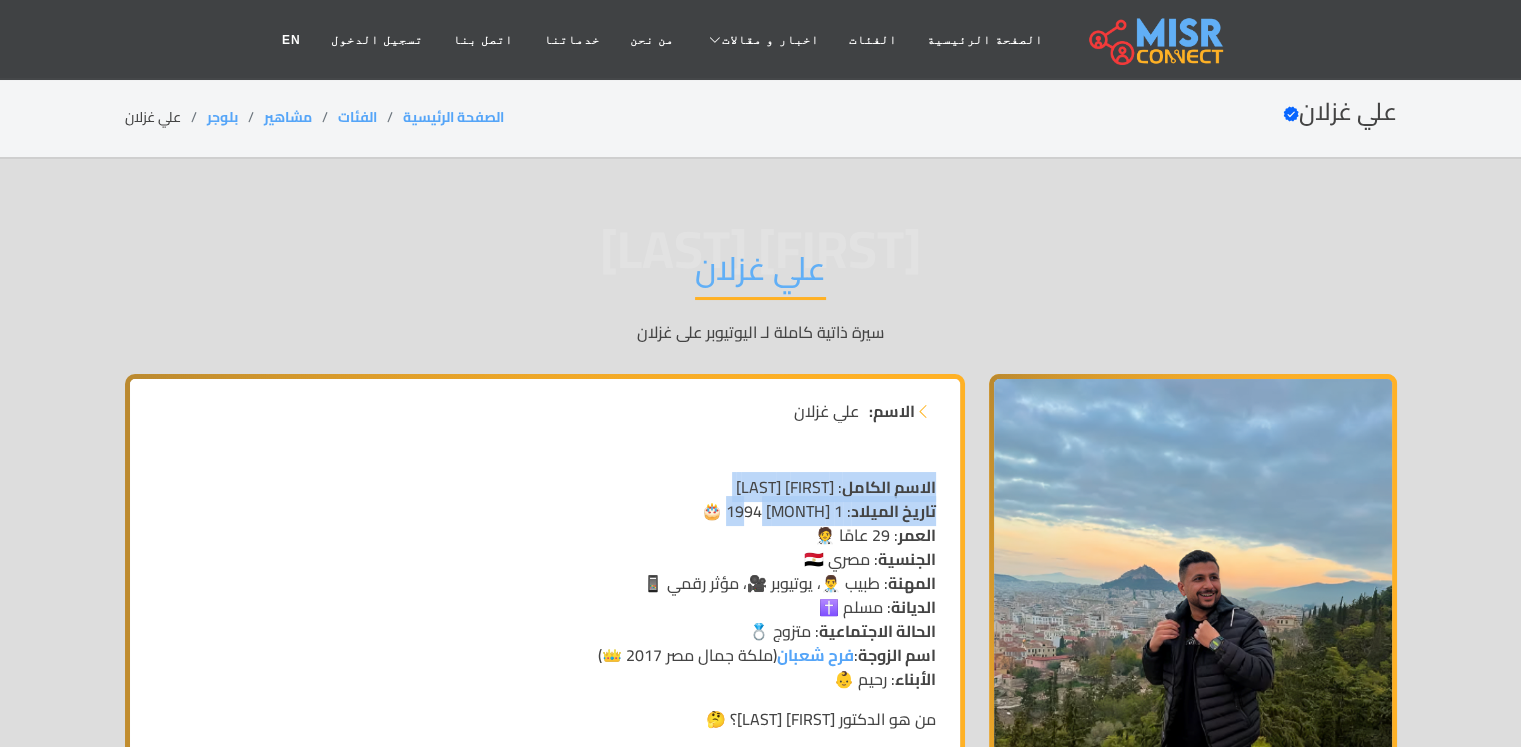drag, startPoint x: 930, startPoint y: 493, endPoint x: 752, endPoint y: 518, distance: 179.74704 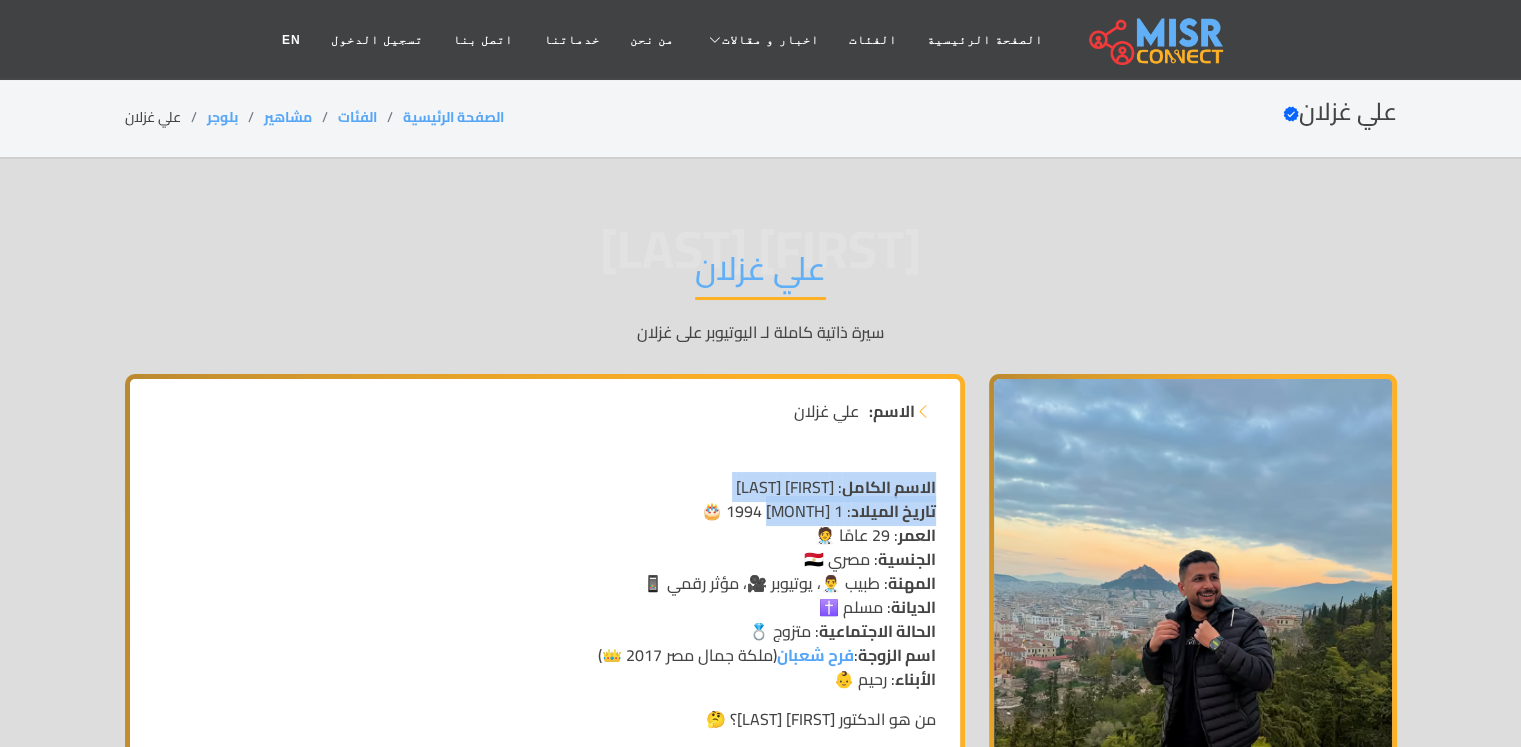 click on "تاريخ الميلاد" at bounding box center [893, 511] 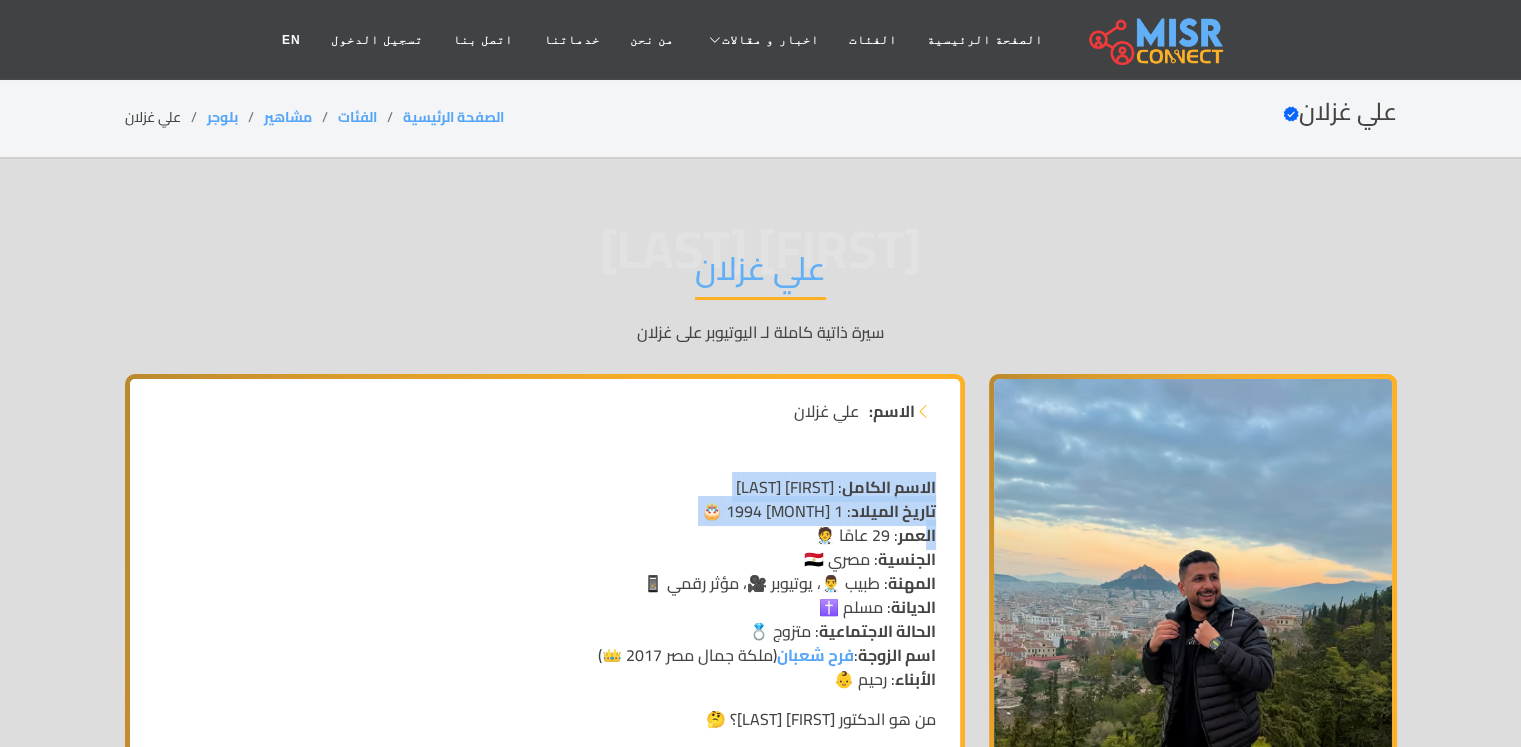 drag, startPoint x: 936, startPoint y: 499, endPoint x: 916, endPoint y: 541, distance: 46.518814 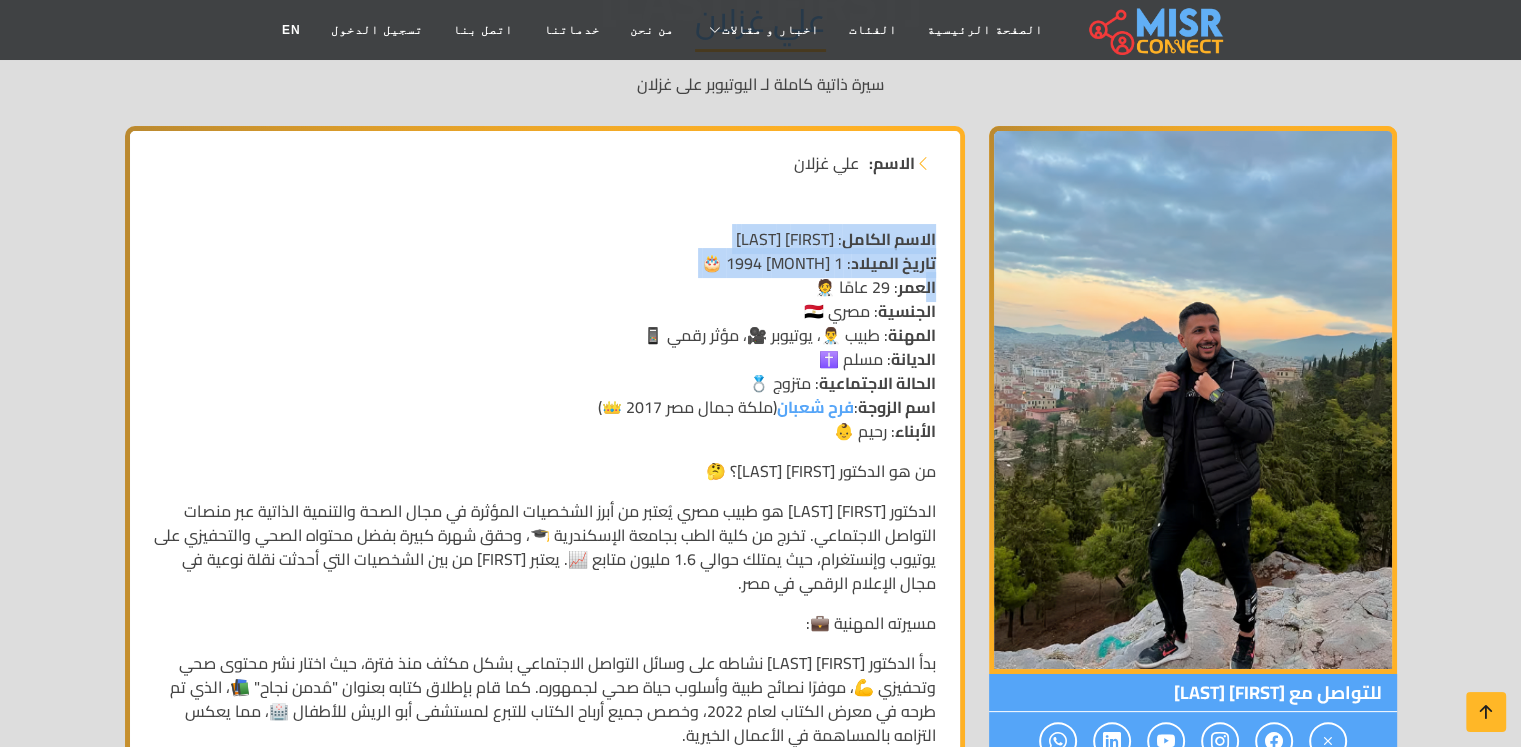 scroll, scrollTop: 200, scrollLeft: 0, axis: vertical 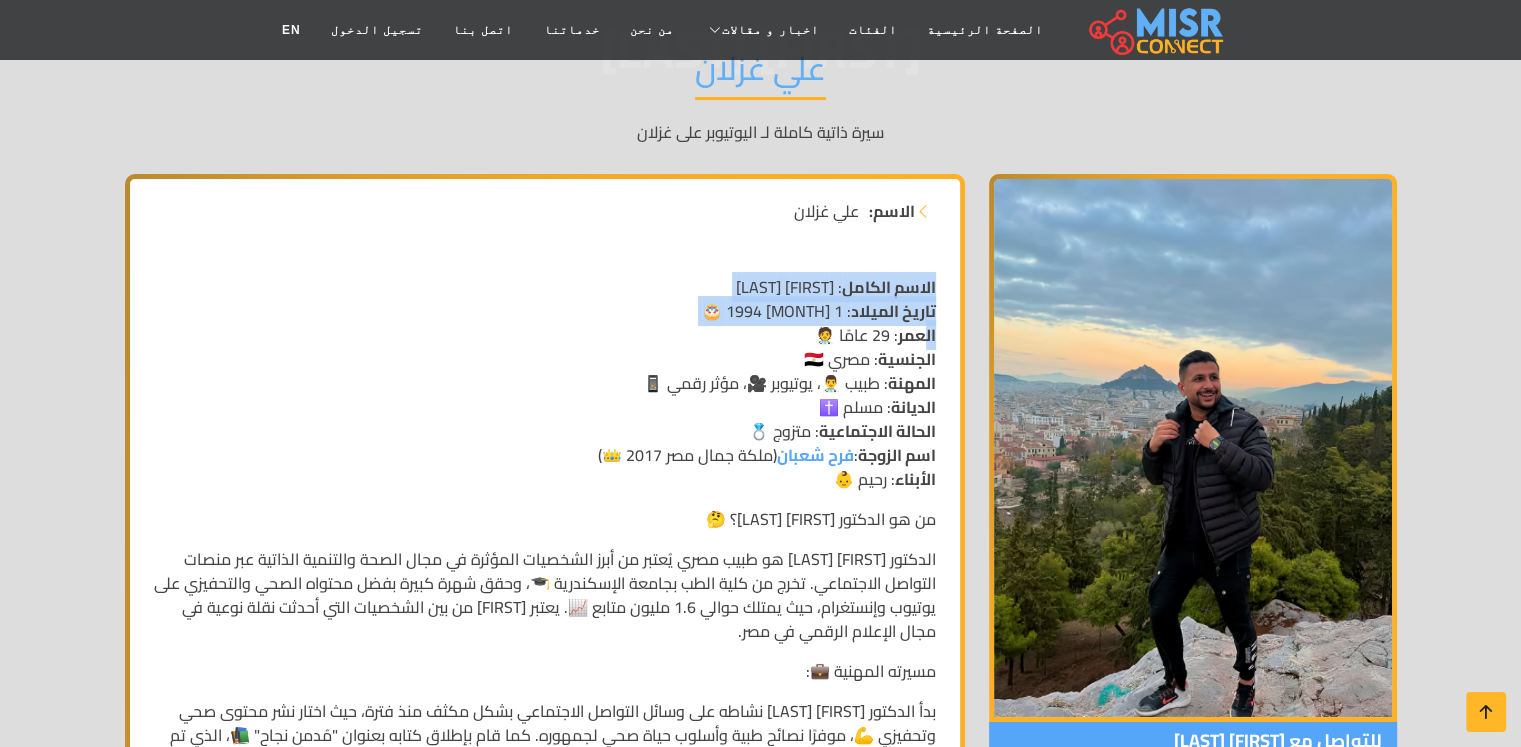 click on "الاسم الكامل" at bounding box center [889, 287] 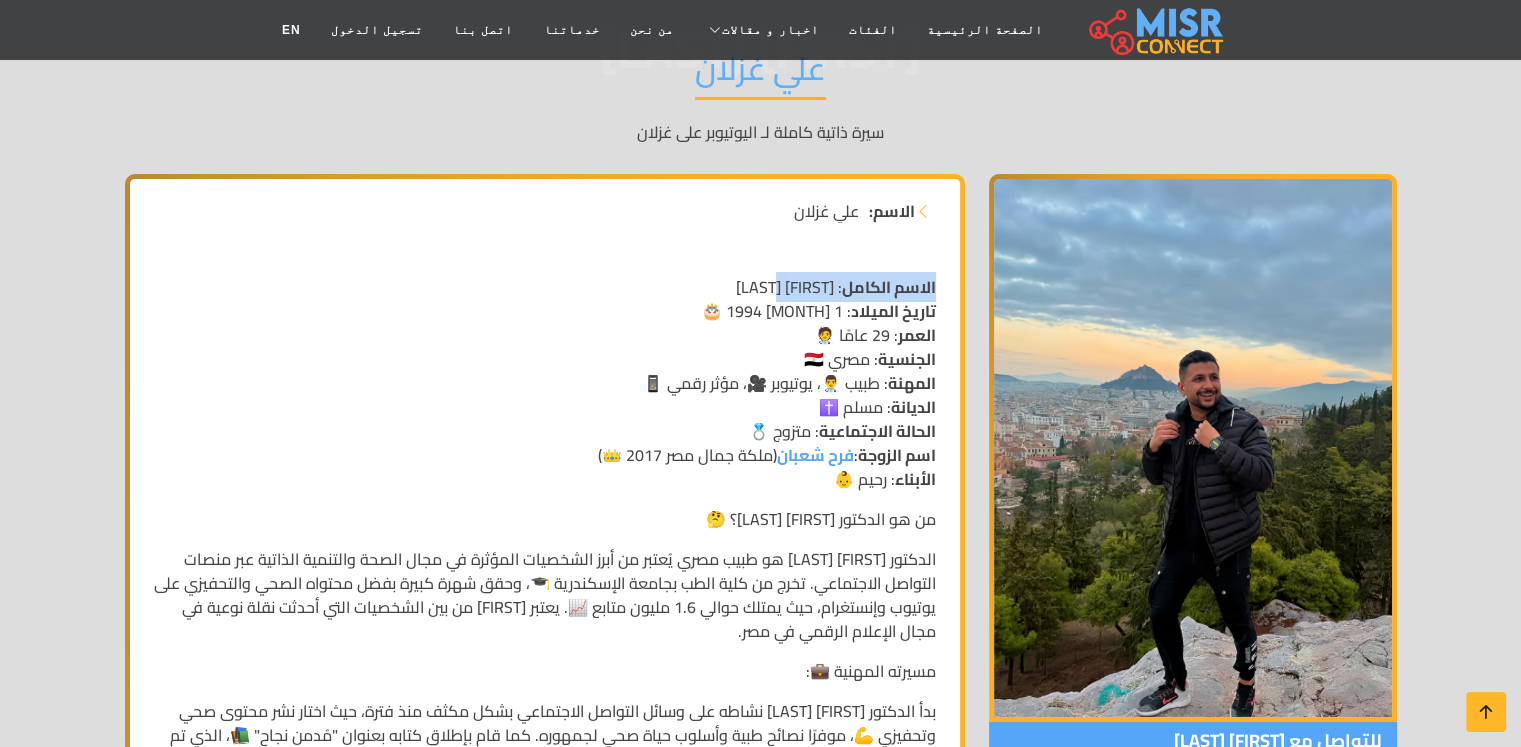 drag, startPoint x: 930, startPoint y: 288, endPoint x: 746, endPoint y: 286, distance: 184.01086 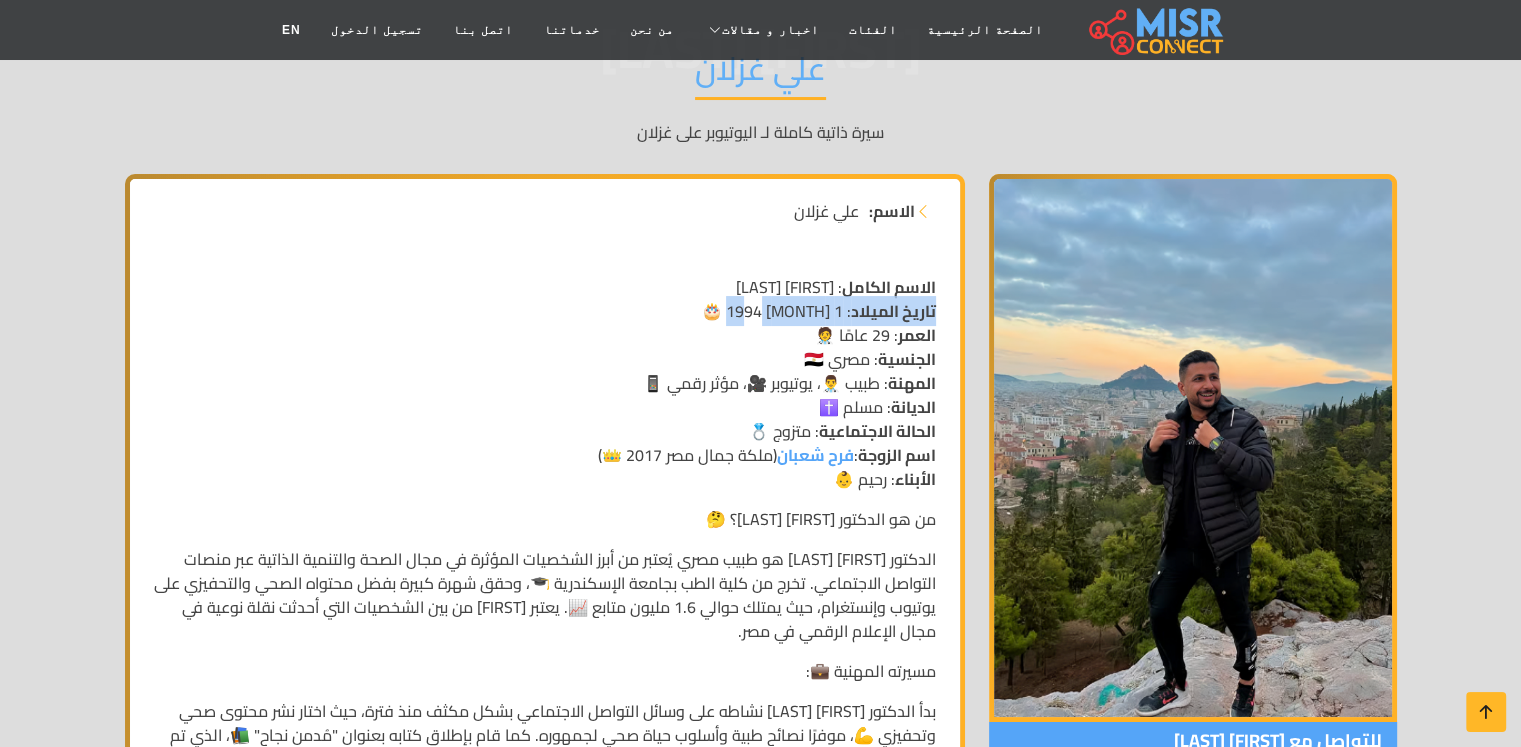 drag, startPoint x: 901, startPoint y: 333, endPoint x: 745, endPoint y: 322, distance: 156.38734 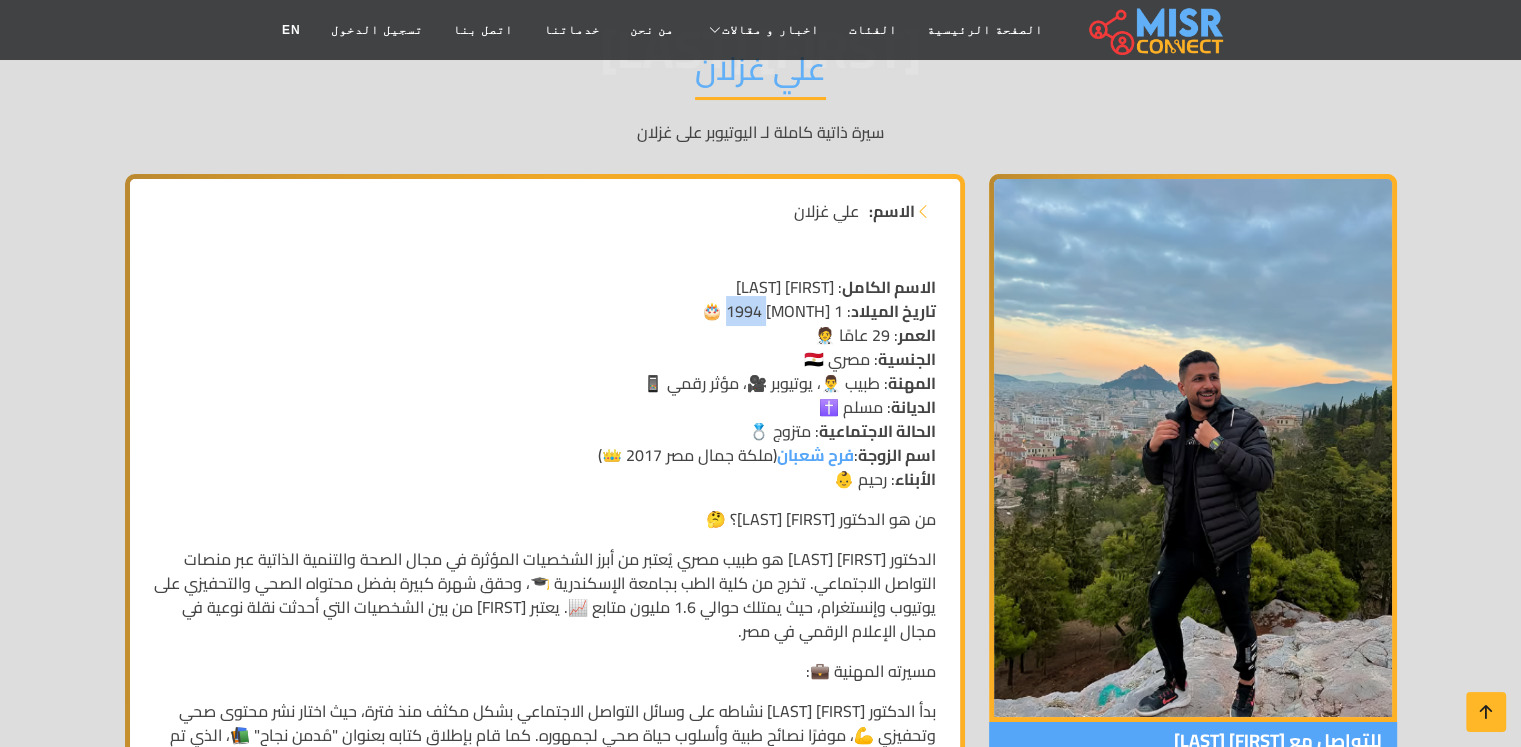click on "الاسم الكامل : علي غزلان تاريخ الميلاد : 1 ديسمبر 1994 🎂 العمر : 29 عامًا 🧑‍⚕️ الجنسية : مصري 🇪🇬 المهنة : طبيب 👨‍⚕️، يوتيوبر 🎥، مؤثر رقمي 📱 الديانة : مسلم ✝️ الحالة الاجتماعية : متزوج 💍 اسم الزوجة :  فرح شعبان  (ملكة جمال مصر 2017 👑) الأبناء : رحيم 👶" at bounding box center [545, 383] 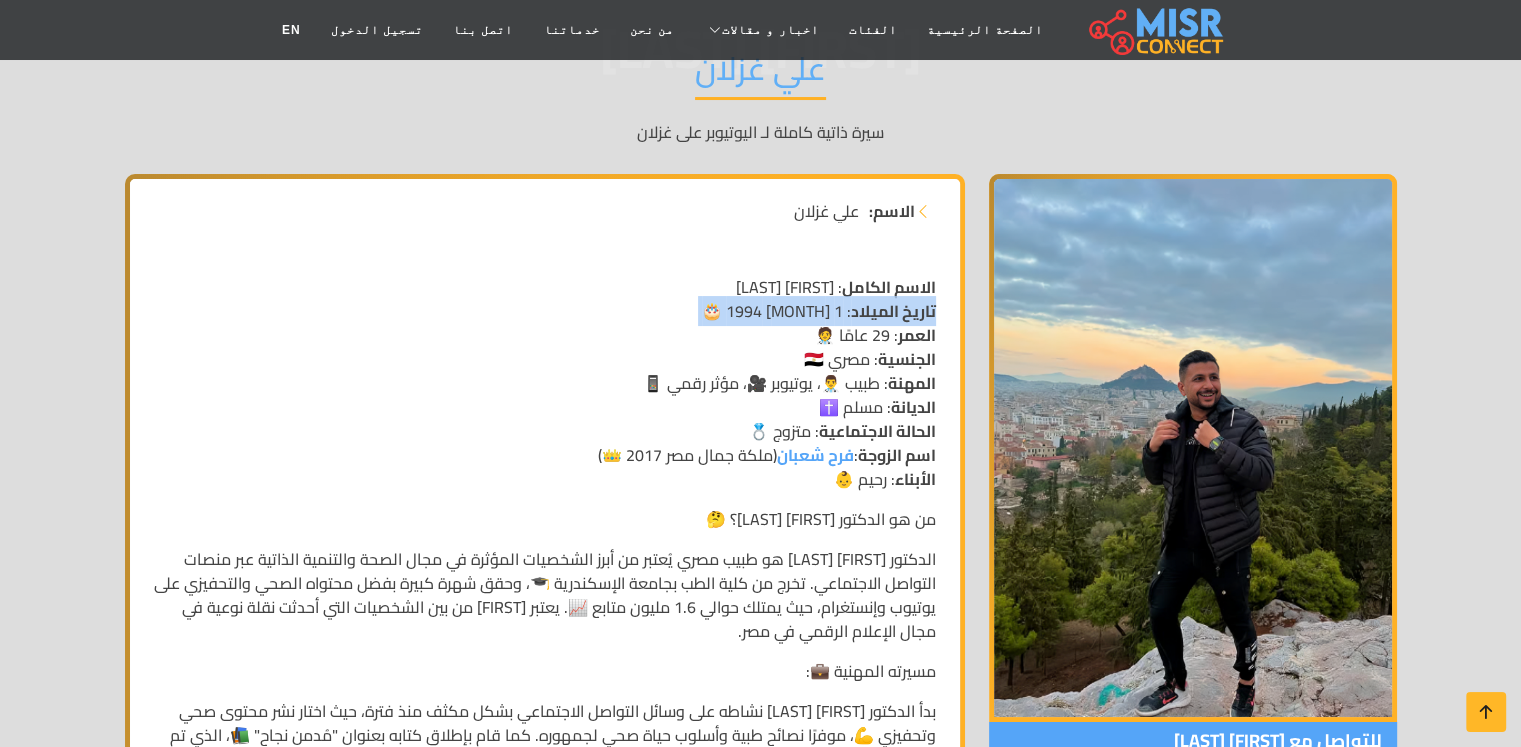 click on "الاسم الكامل : علي غزلان تاريخ الميلاد : 1 ديسمبر 1994 🎂 العمر : 29 عامًا 🧑‍⚕️ الجنسية : مصري 🇪🇬 المهنة : طبيب 👨‍⚕️، يوتيوبر 🎥، مؤثر رقمي 📱 الديانة : مسلم ✝️ الحالة الاجتماعية : متزوج 💍 اسم الزوجة :  فرح شعبان  (ملكة جمال مصر 2017 👑) الأبناء : رحيم 👶" at bounding box center (545, 383) 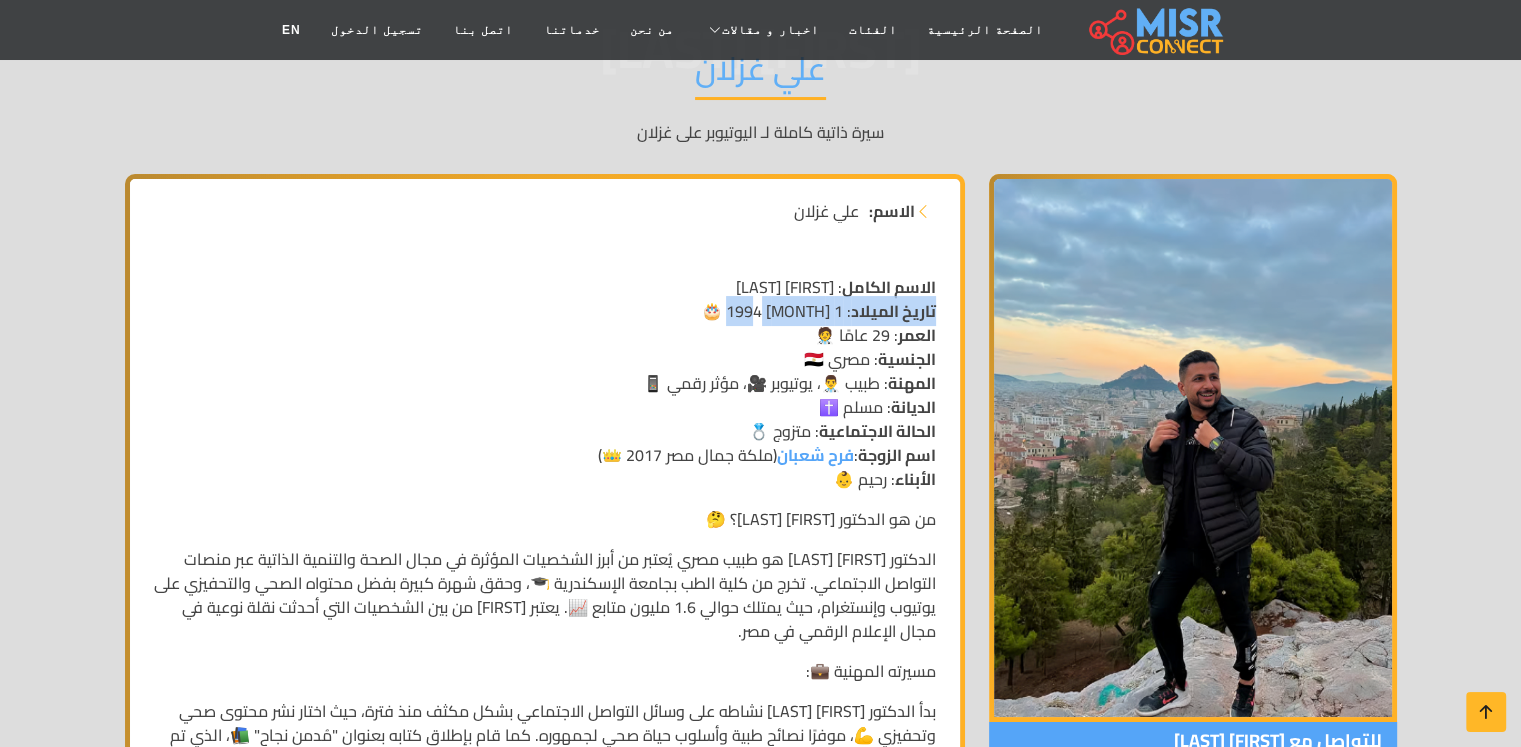 drag, startPoint x: 725, startPoint y: 321, endPoint x: 948, endPoint y: 321, distance: 223 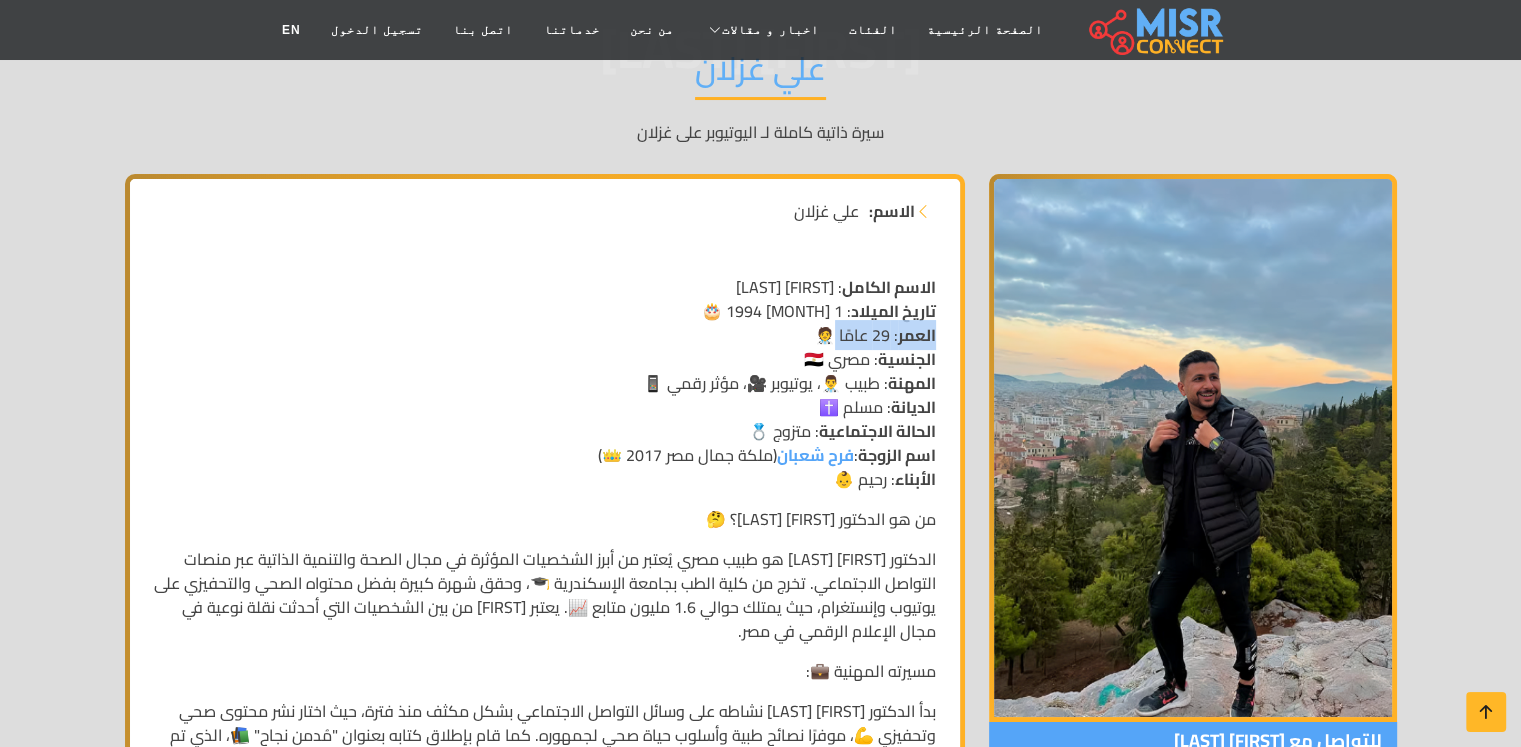 drag, startPoint x: 930, startPoint y: 354, endPoint x: 818, endPoint y: 351, distance: 112.04017 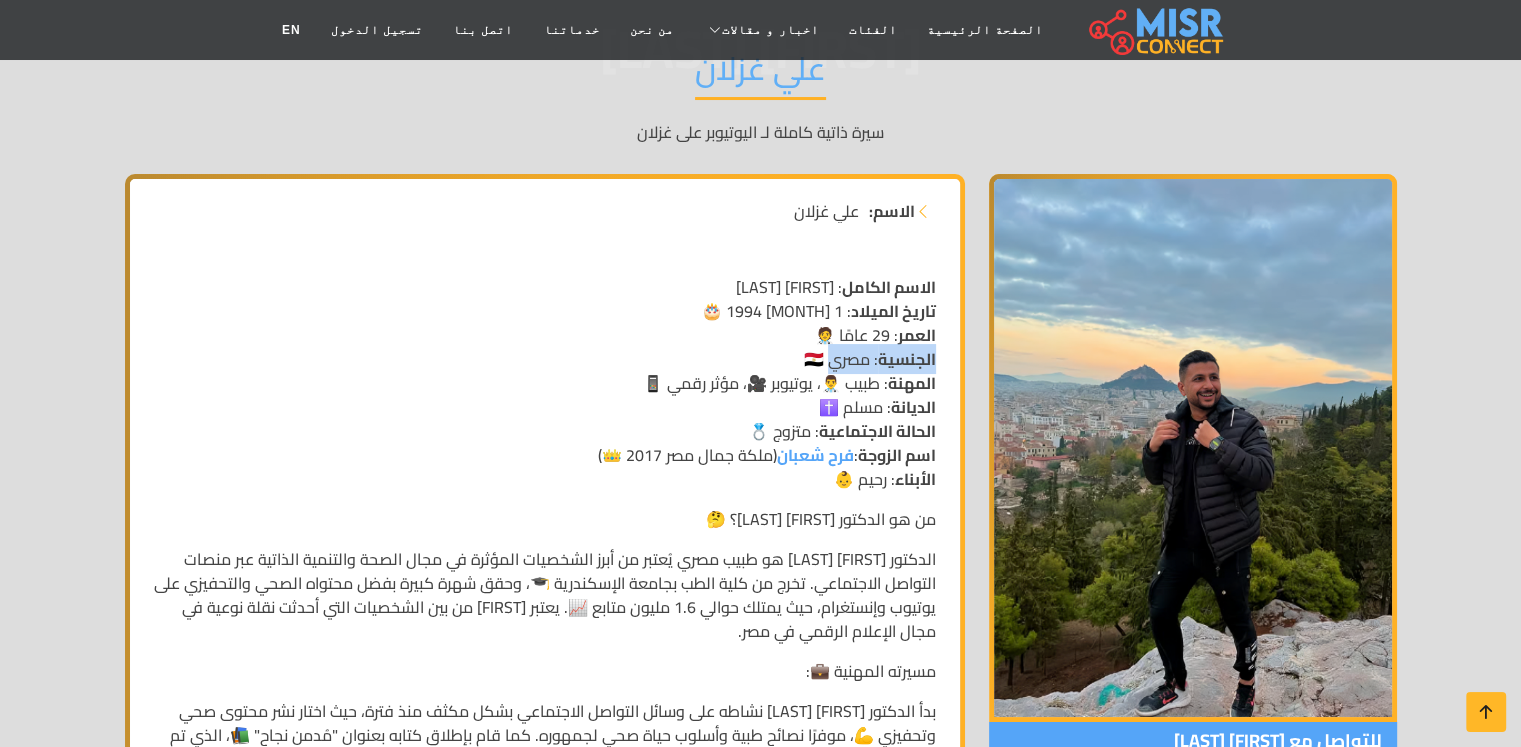 drag, startPoint x: 929, startPoint y: 386, endPoint x: 815, endPoint y: 371, distance: 114.982605 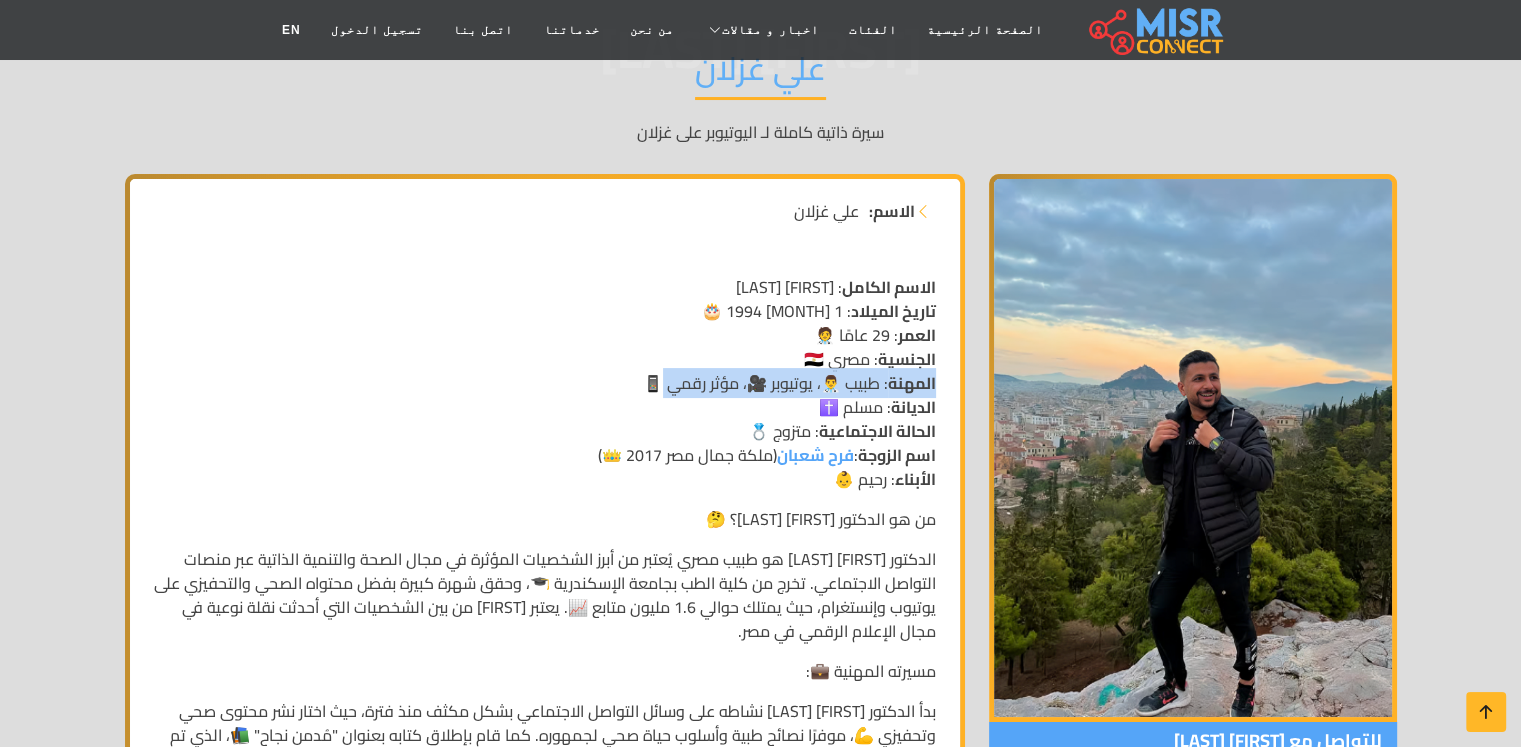drag, startPoint x: 941, startPoint y: 408, endPoint x: 629, endPoint y: 403, distance: 312.04007 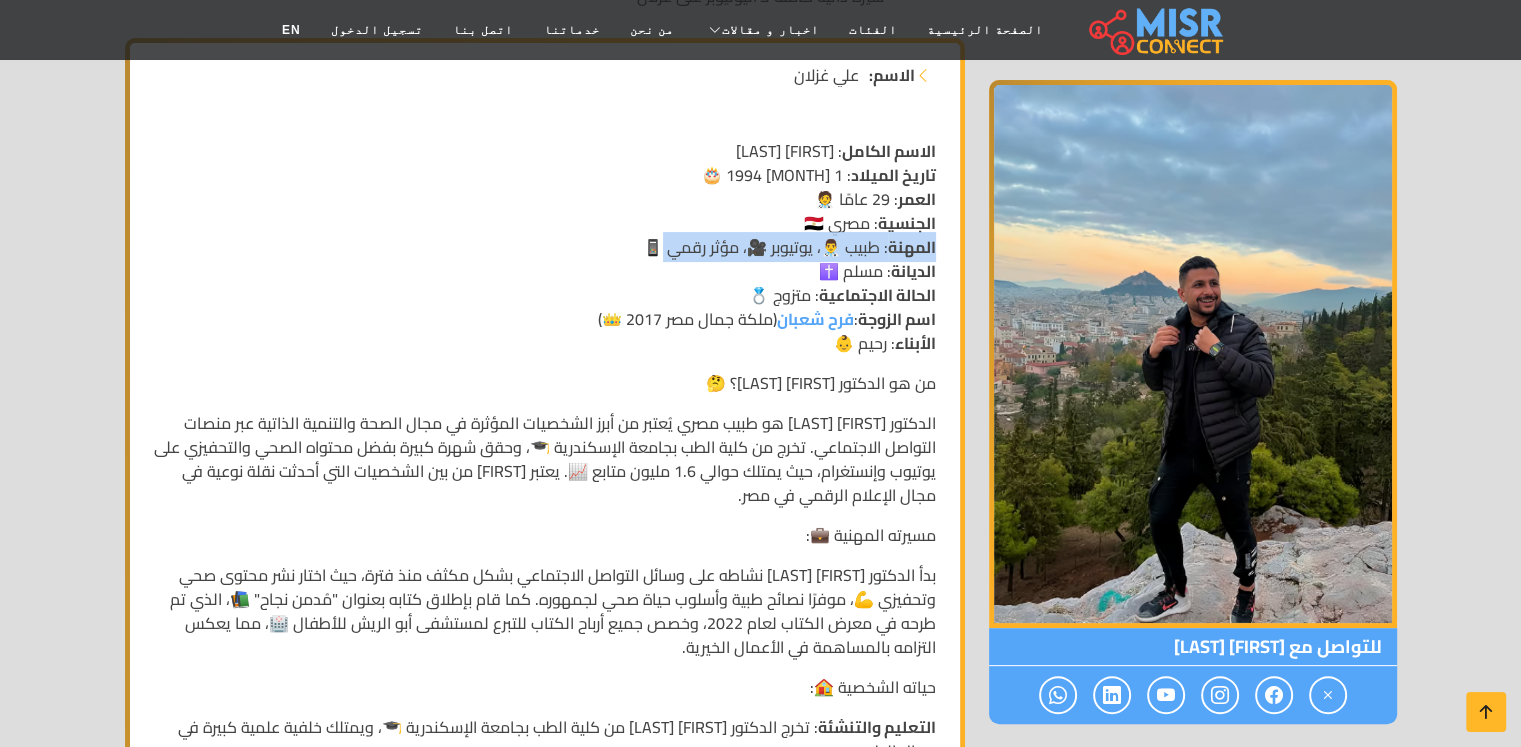 scroll, scrollTop: 500, scrollLeft: 0, axis: vertical 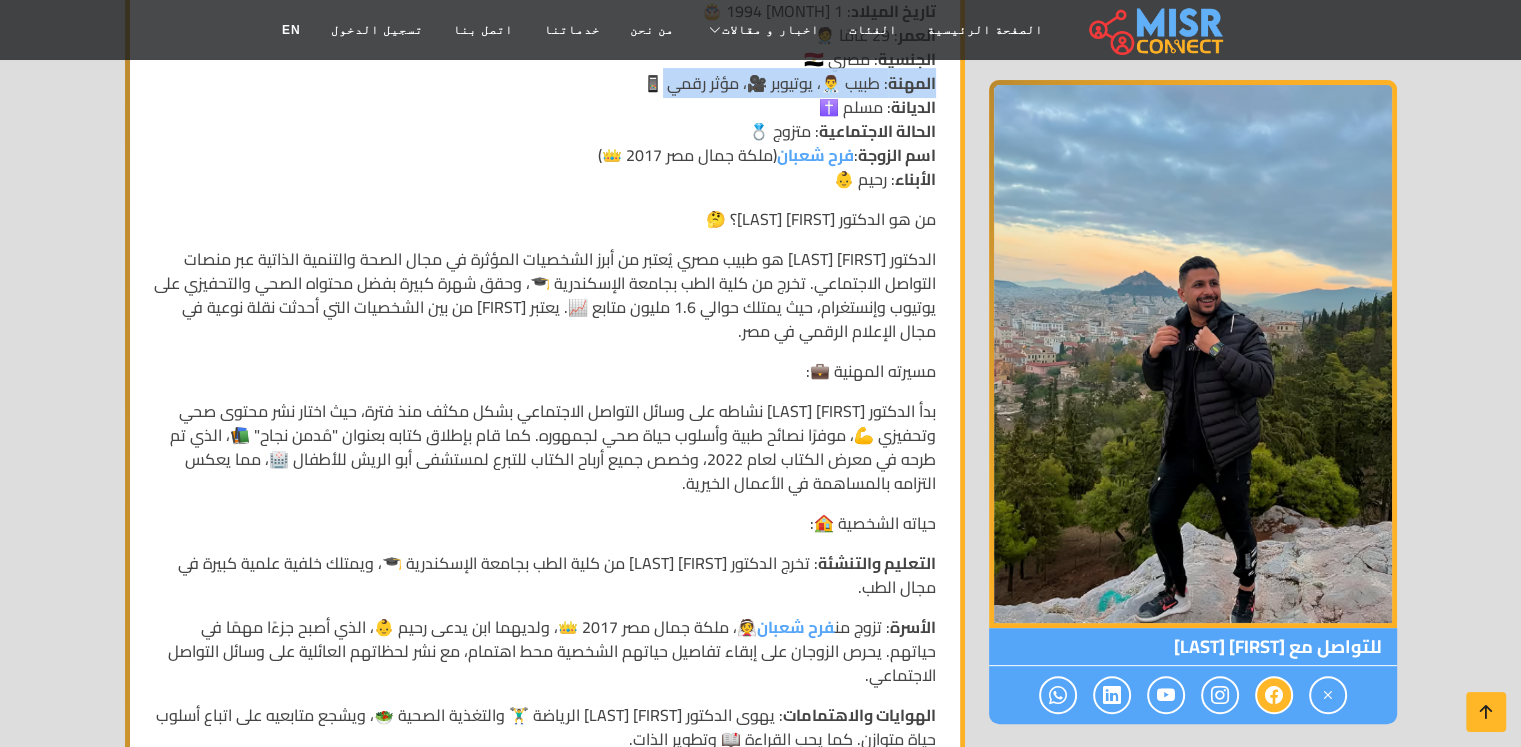 click at bounding box center [1274, 694] 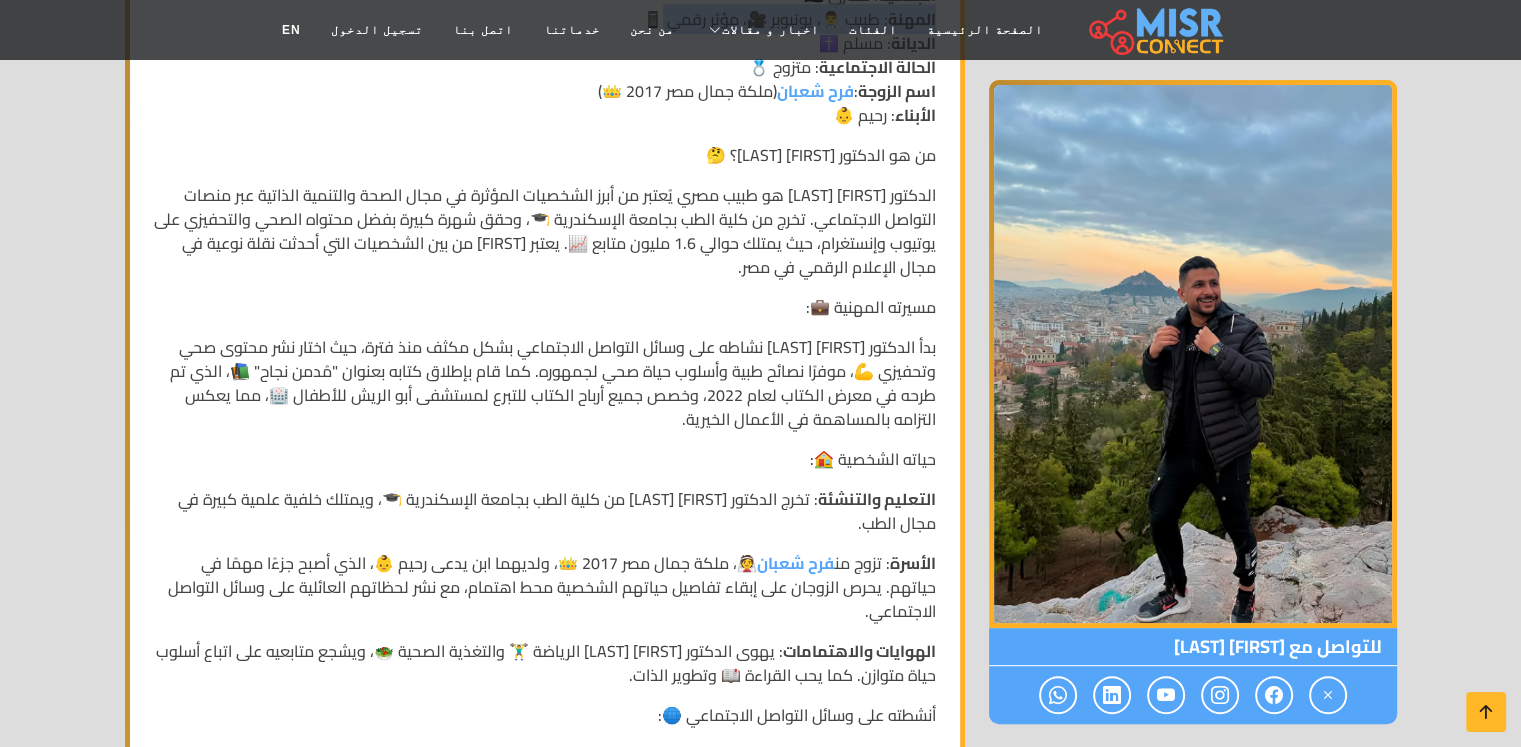 scroll, scrollTop: 600, scrollLeft: 0, axis: vertical 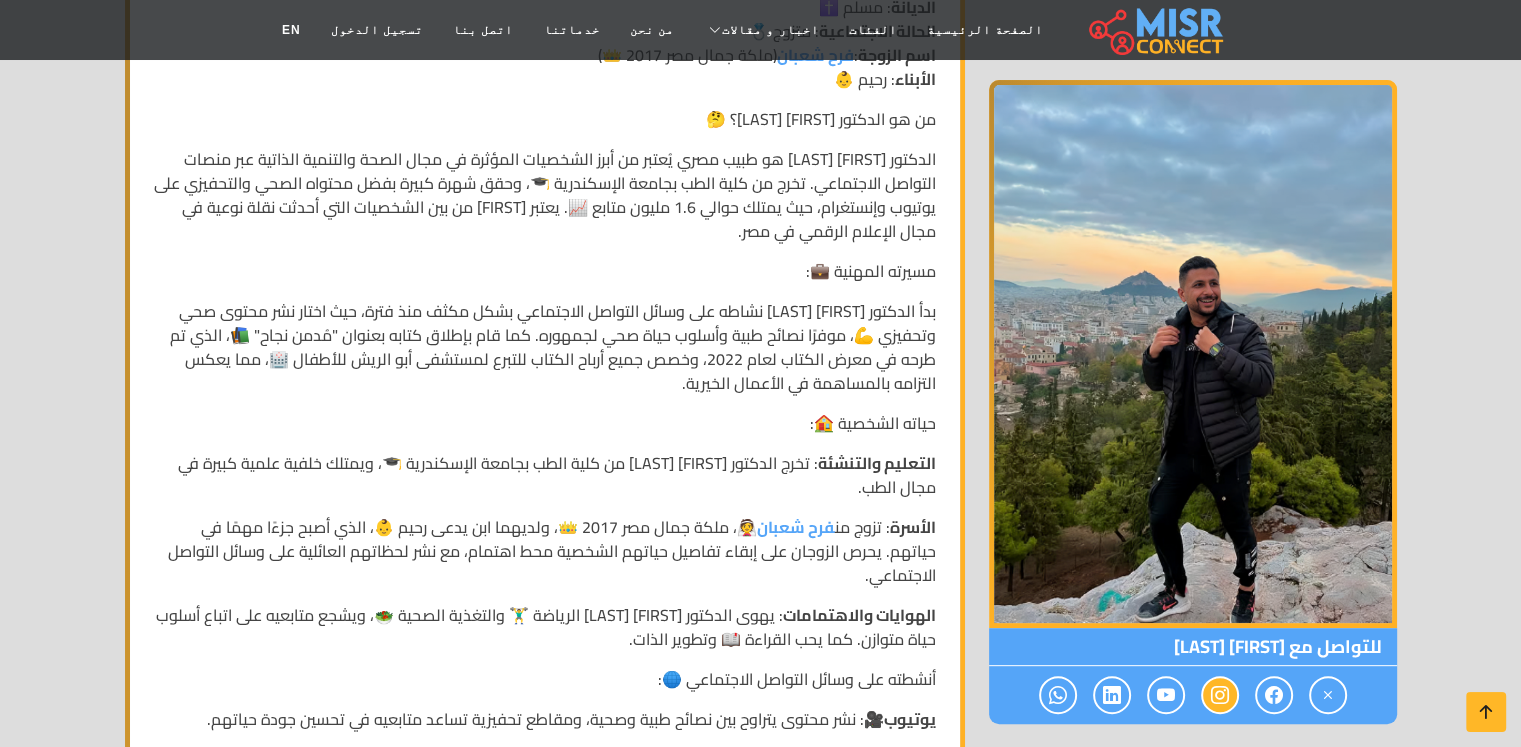click at bounding box center [1220, 694] 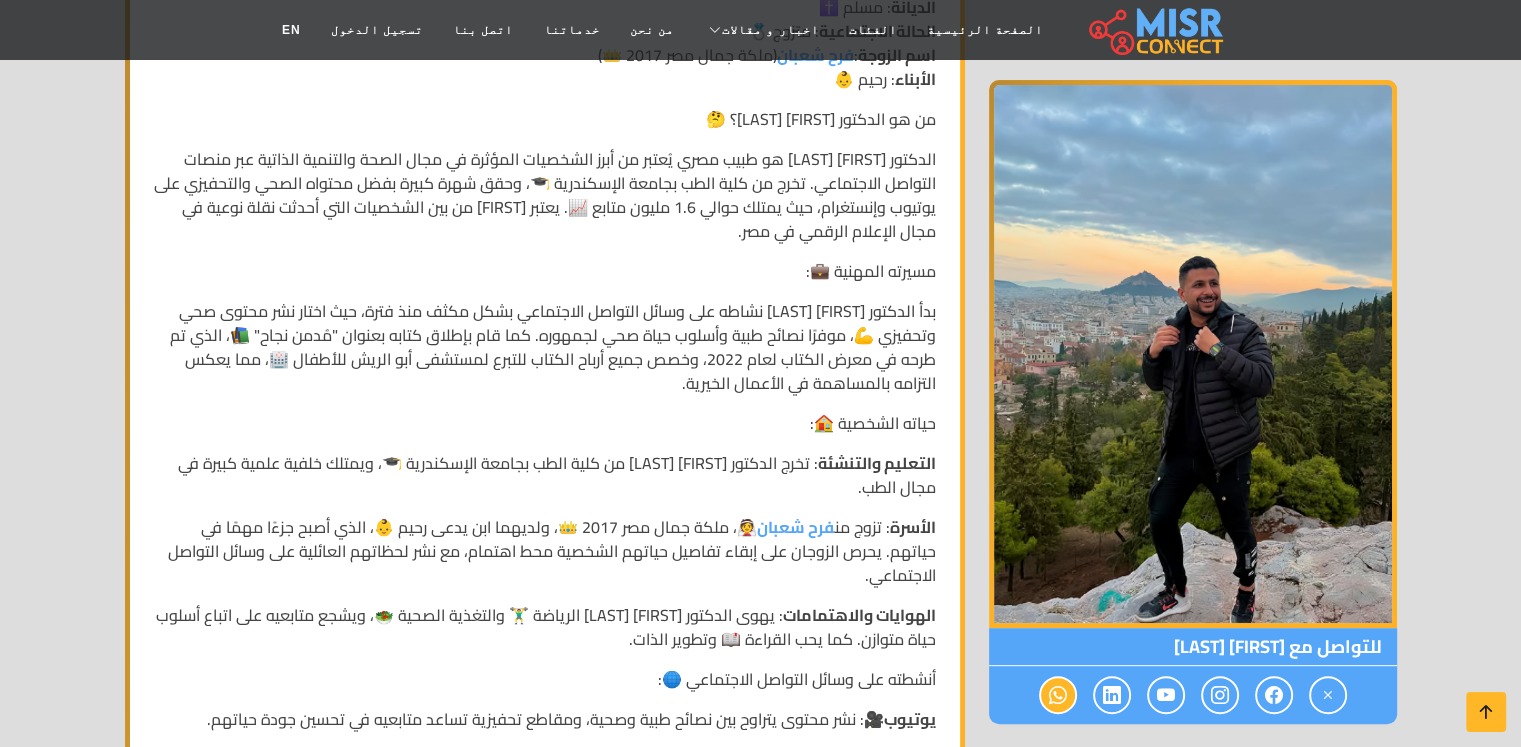 click at bounding box center [1058, 694] 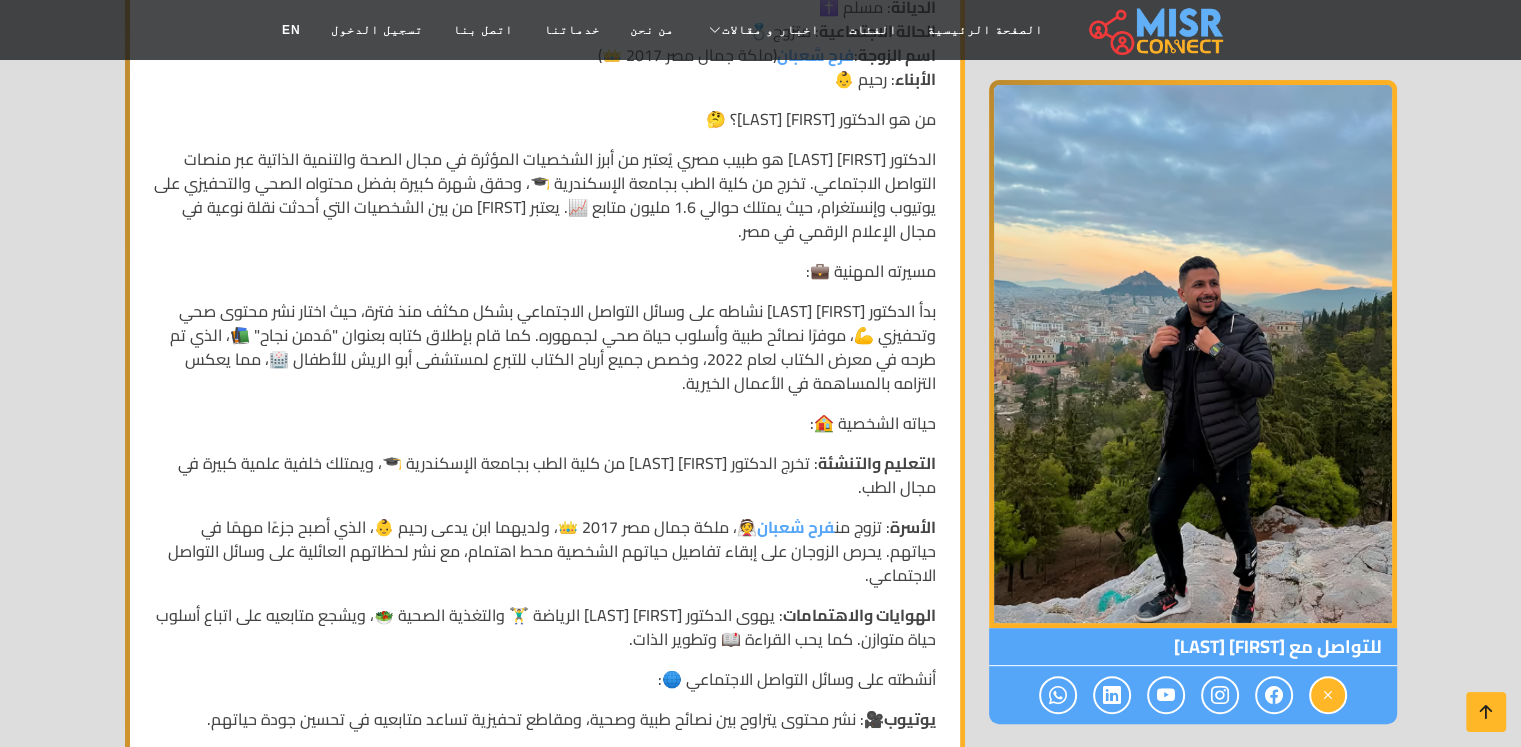 click at bounding box center (1328, 694) 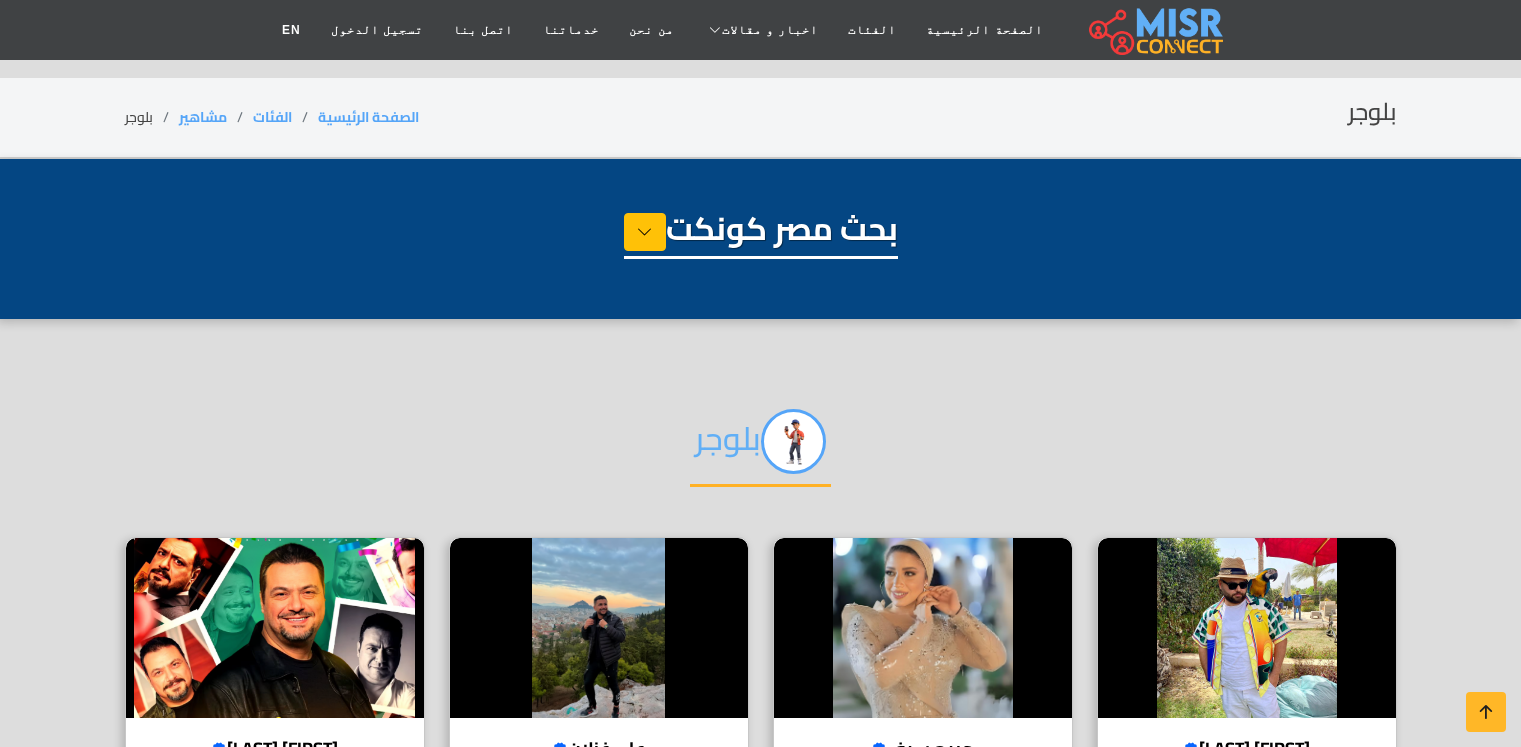 select on "**********" 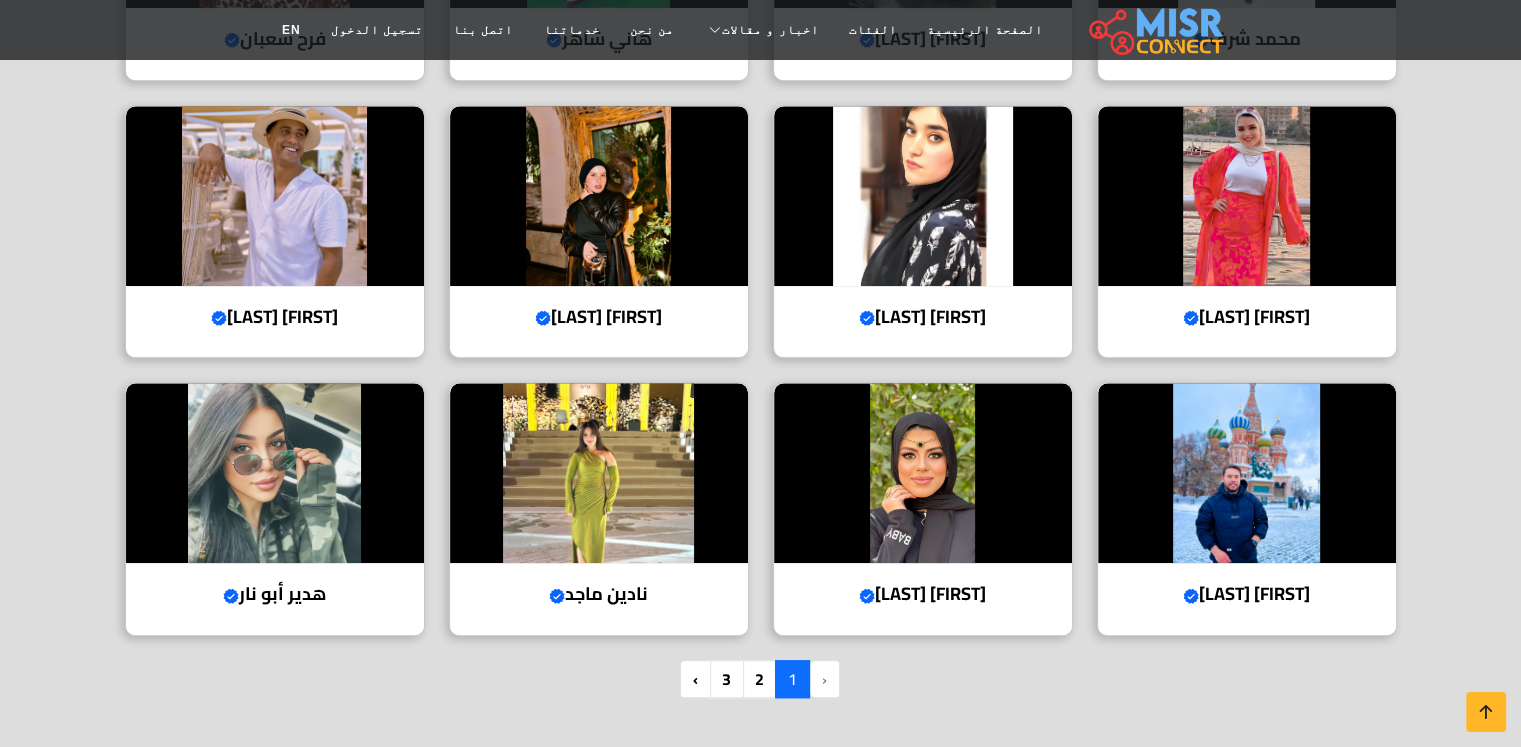 scroll, scrollTop: 1400, scrollLeft: 0, axis: vertical 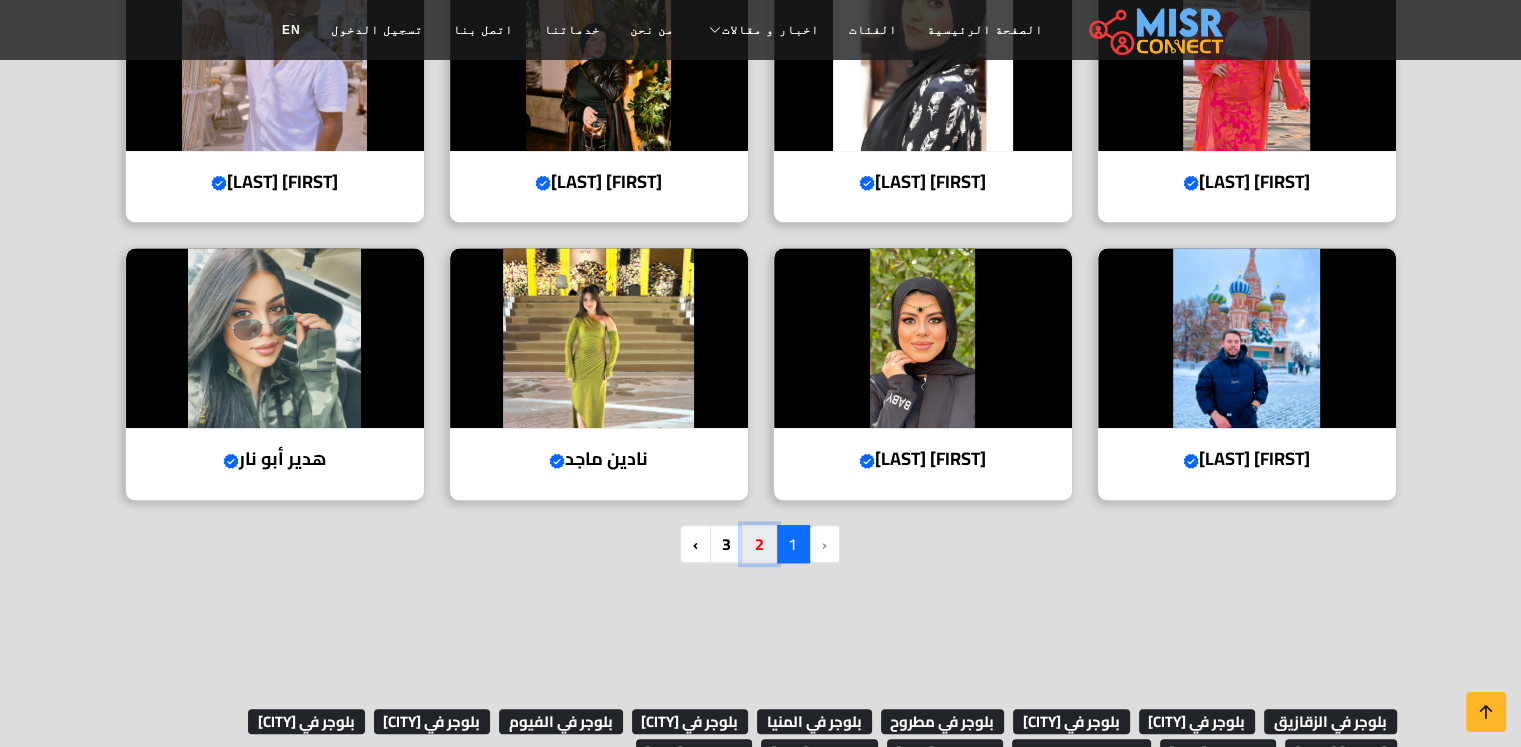 click on "2" at bounding box center (759, 544) 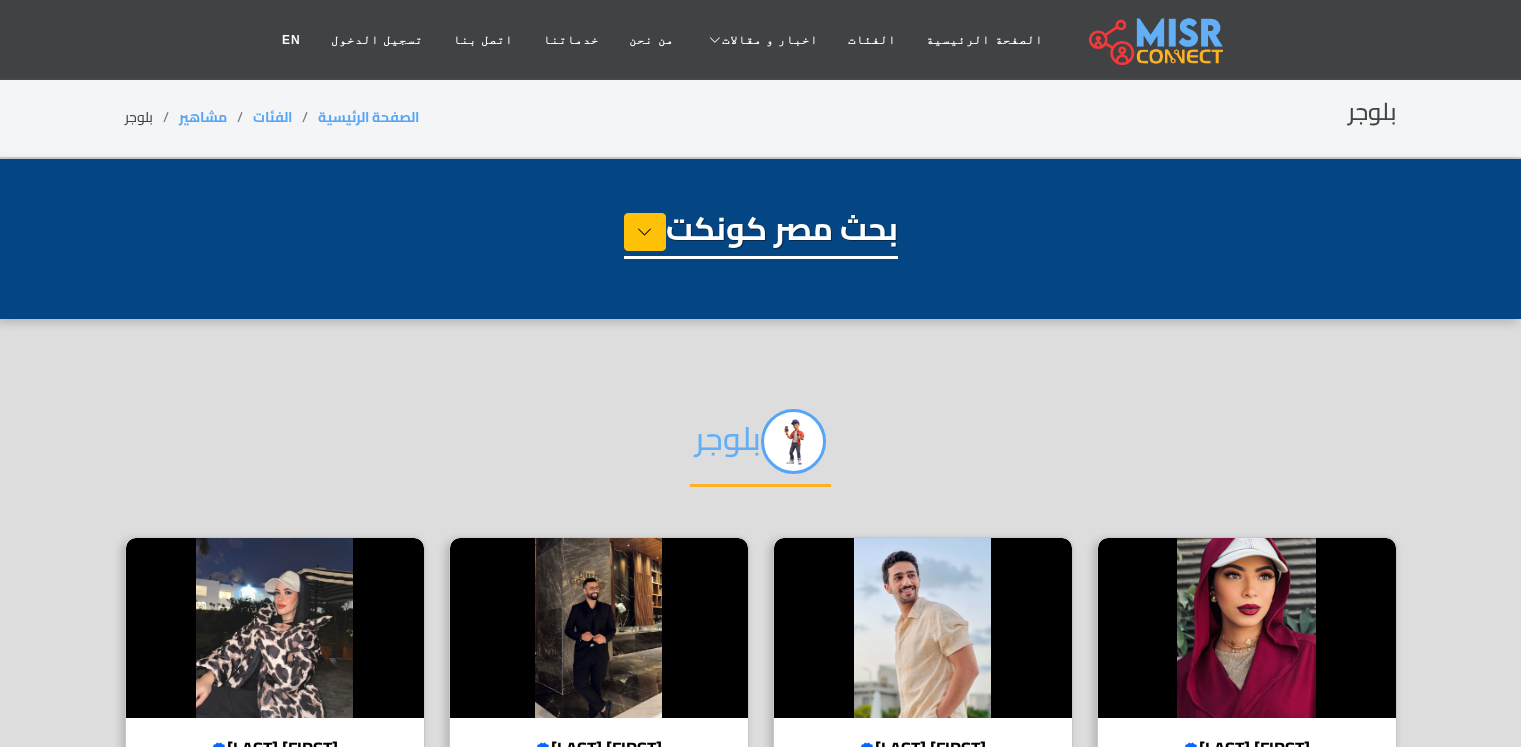select on "**********" 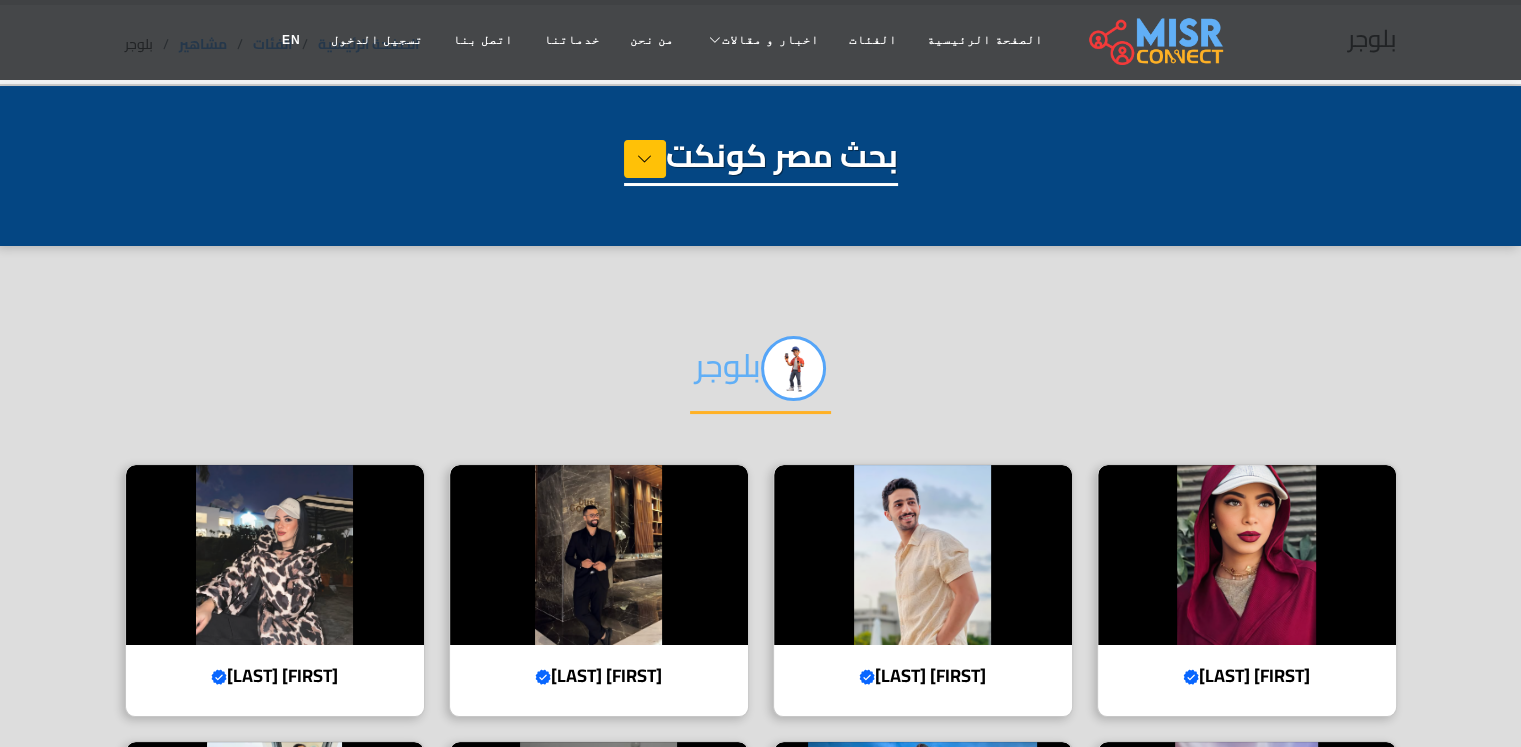 scroll, scrollTop: 0, scrollLeft: 0, axis: both 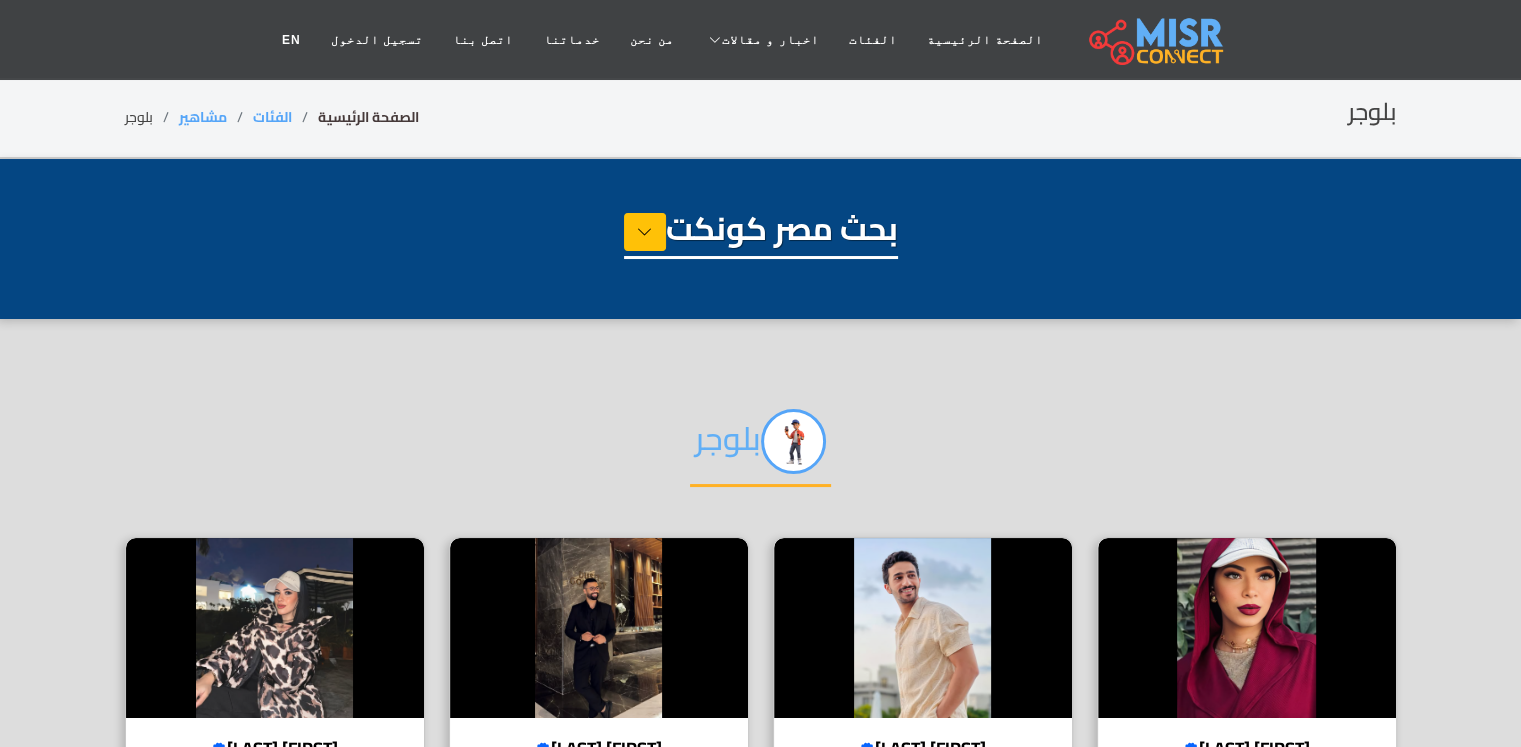 click on "الصفحة الرئيسية" at bounding box center (368, 117) 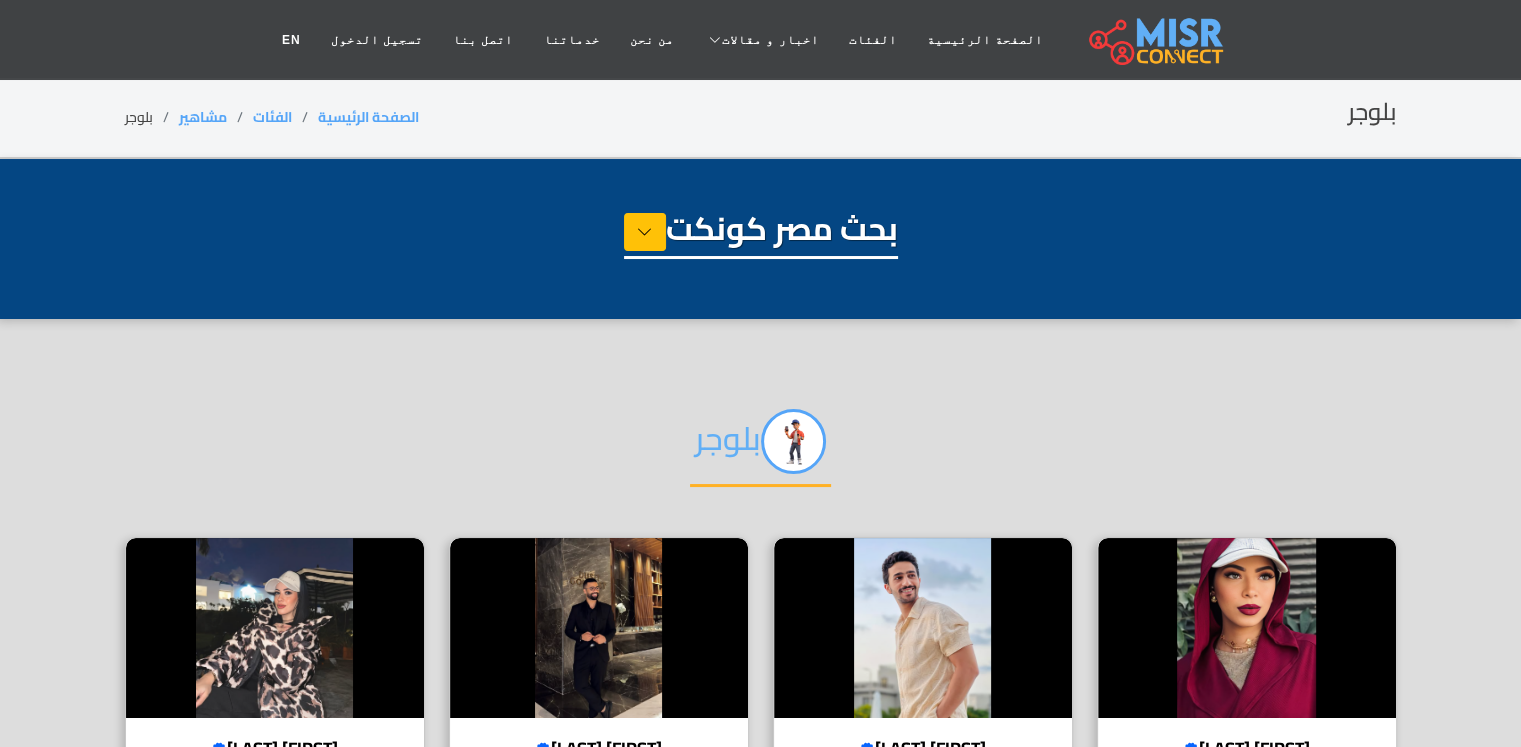 click on "بلوجر" at bounding box center [152, 117] 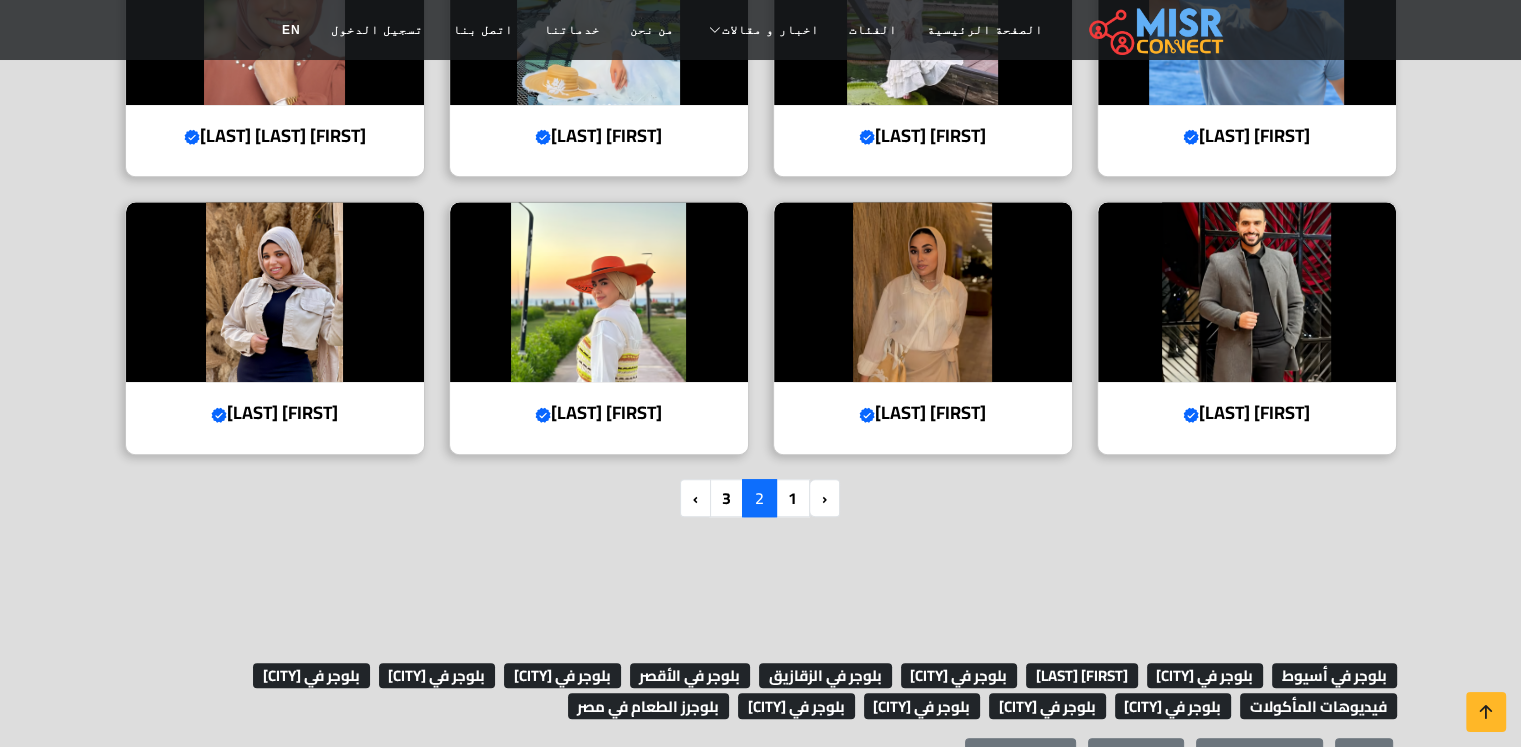 scroll, scrollTop: 1700, scrollLeft: 0, axis: vertical 